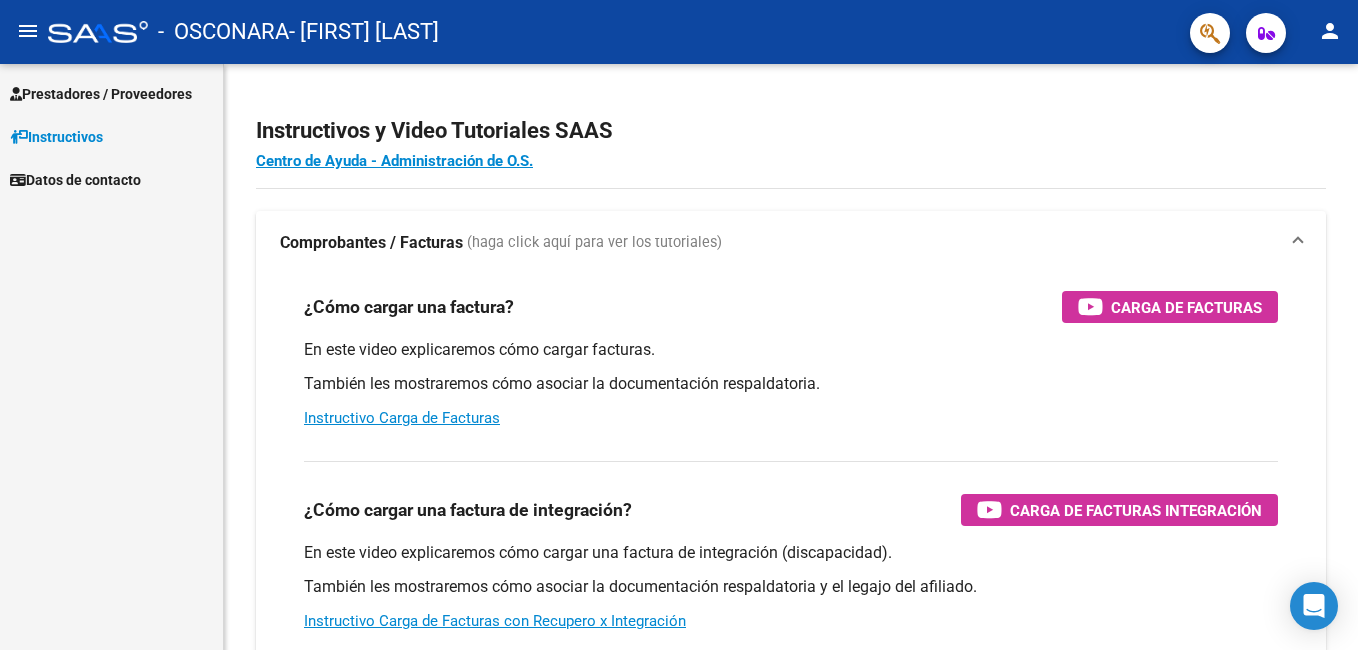 scroll, scrollTop: 0, scrollLeft: 0, axis: both 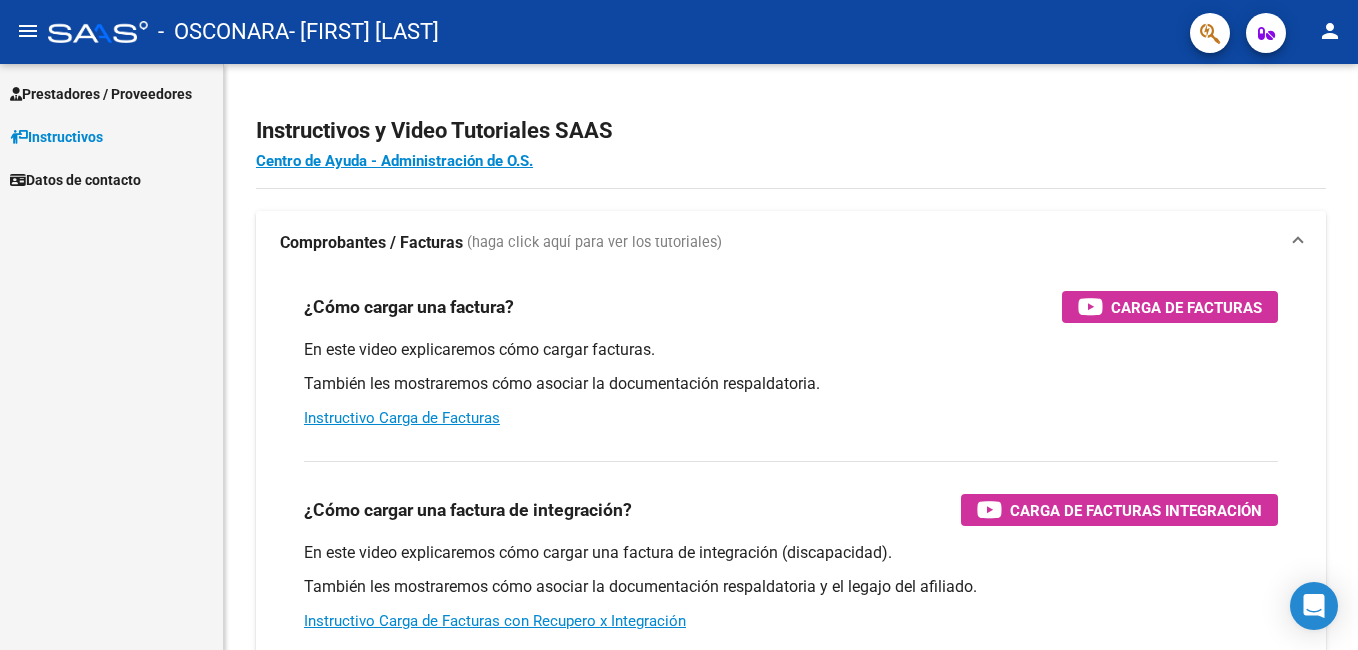 click on "Prestadores / Proveedores" at bounding box center [101, 94] 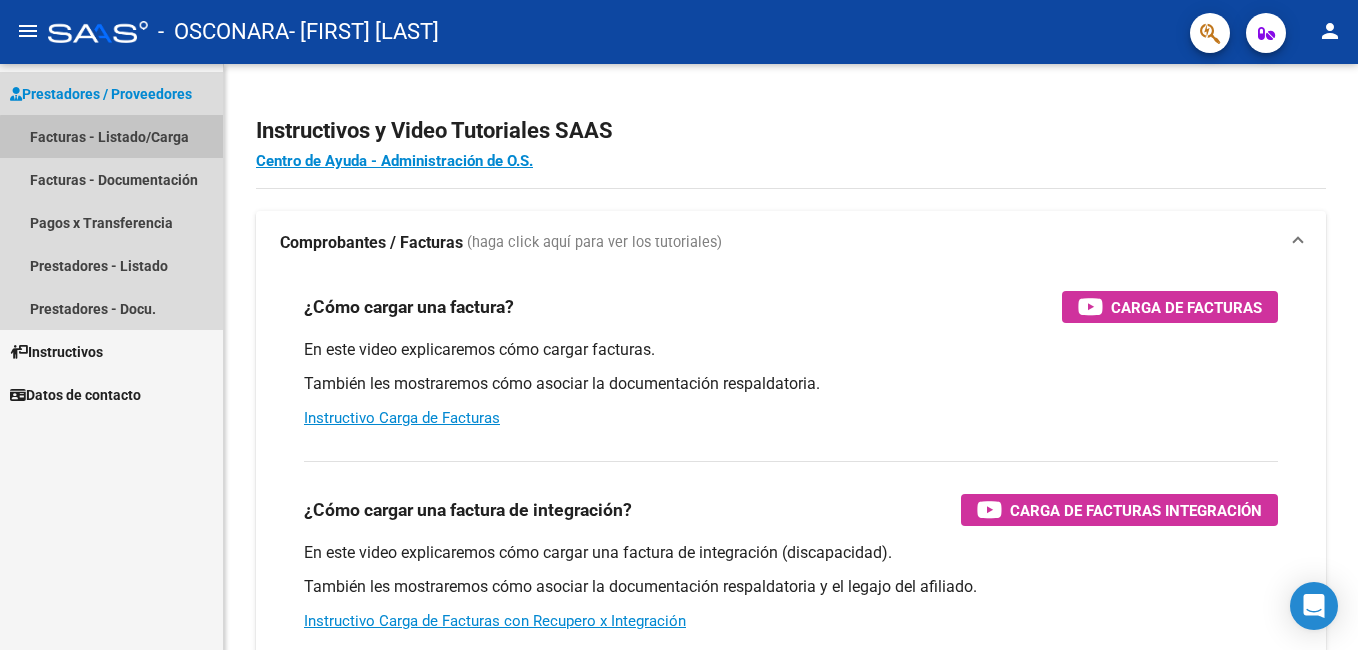 click on "Facturas - Listado/Carga" at bounding box center [111, 136] 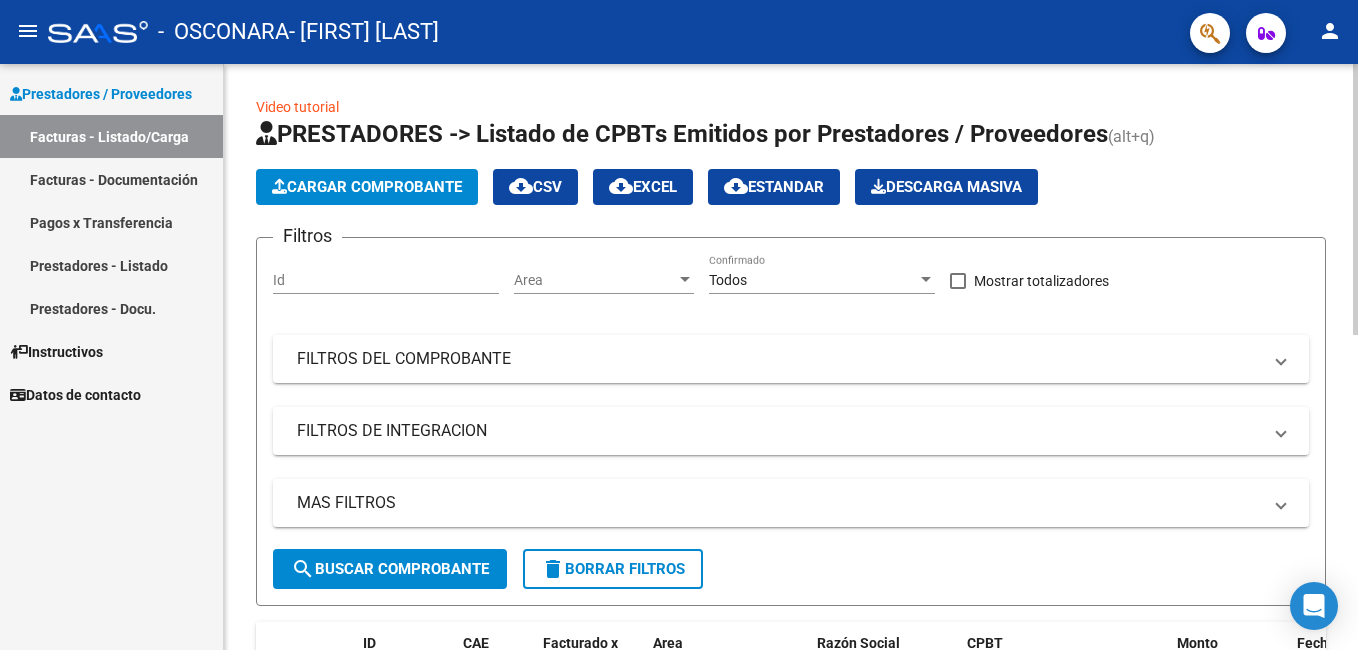 click on "Cargar Comprobante" 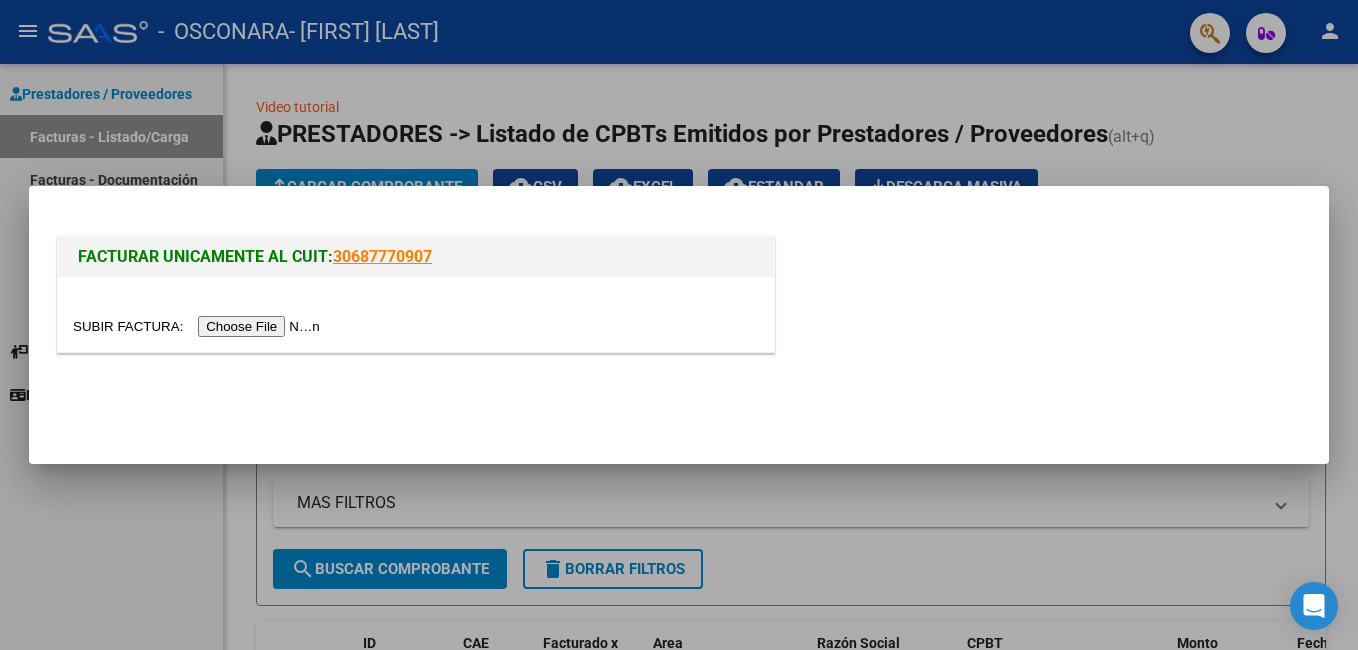 click at bounding box center [199, 326] 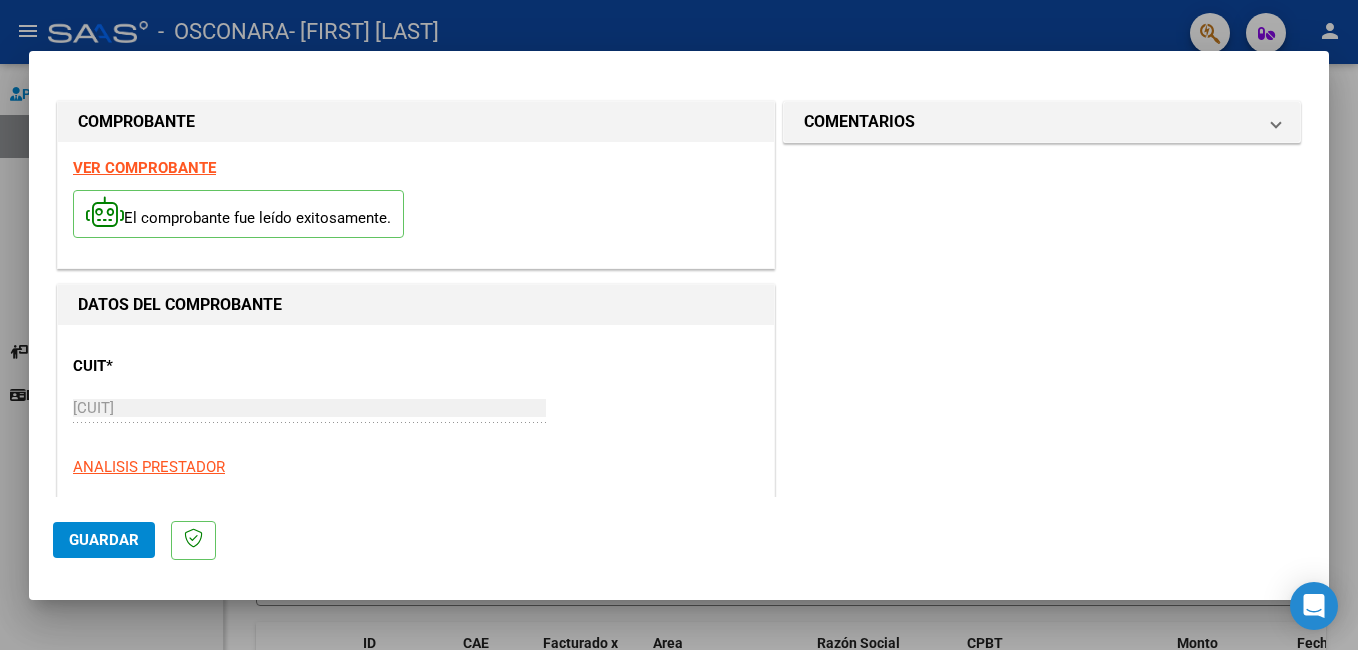 click on "COMENTARIOS Comentarios del Prestador / Gerenciador:" at bounding box center [1042, 997] 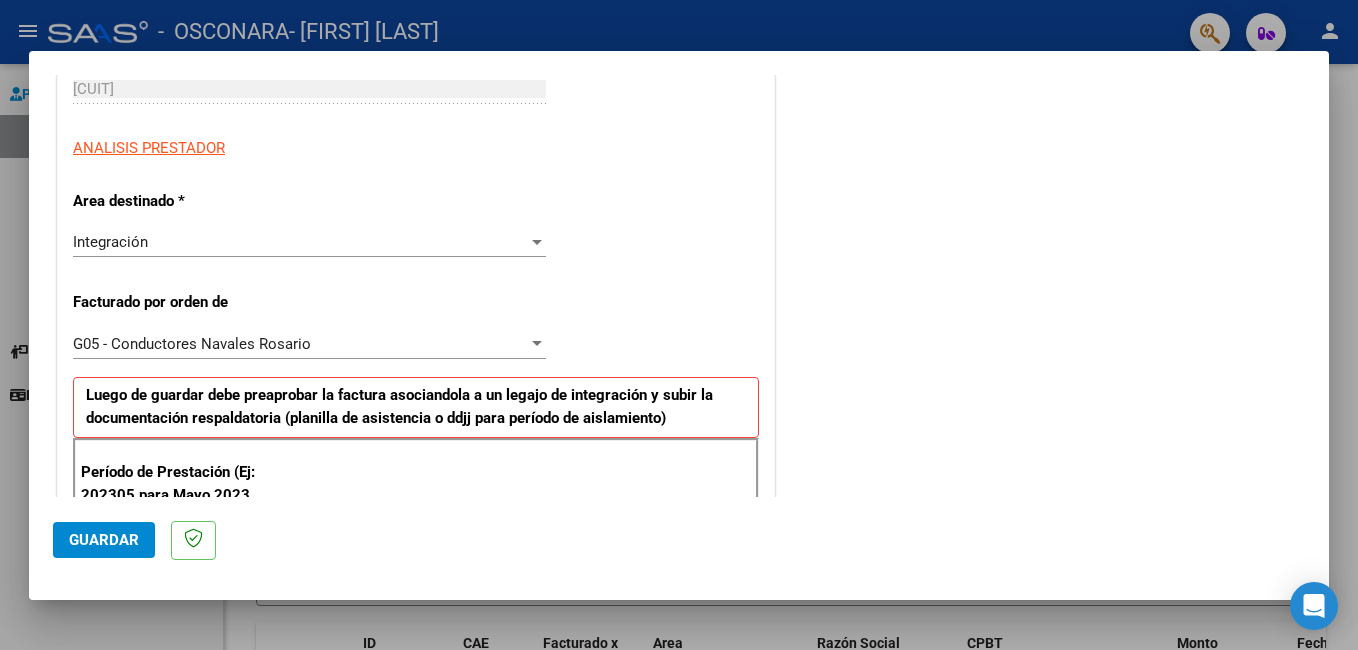 scroll, scrollTop: 373, scrollLeft: 0, axis: vertical 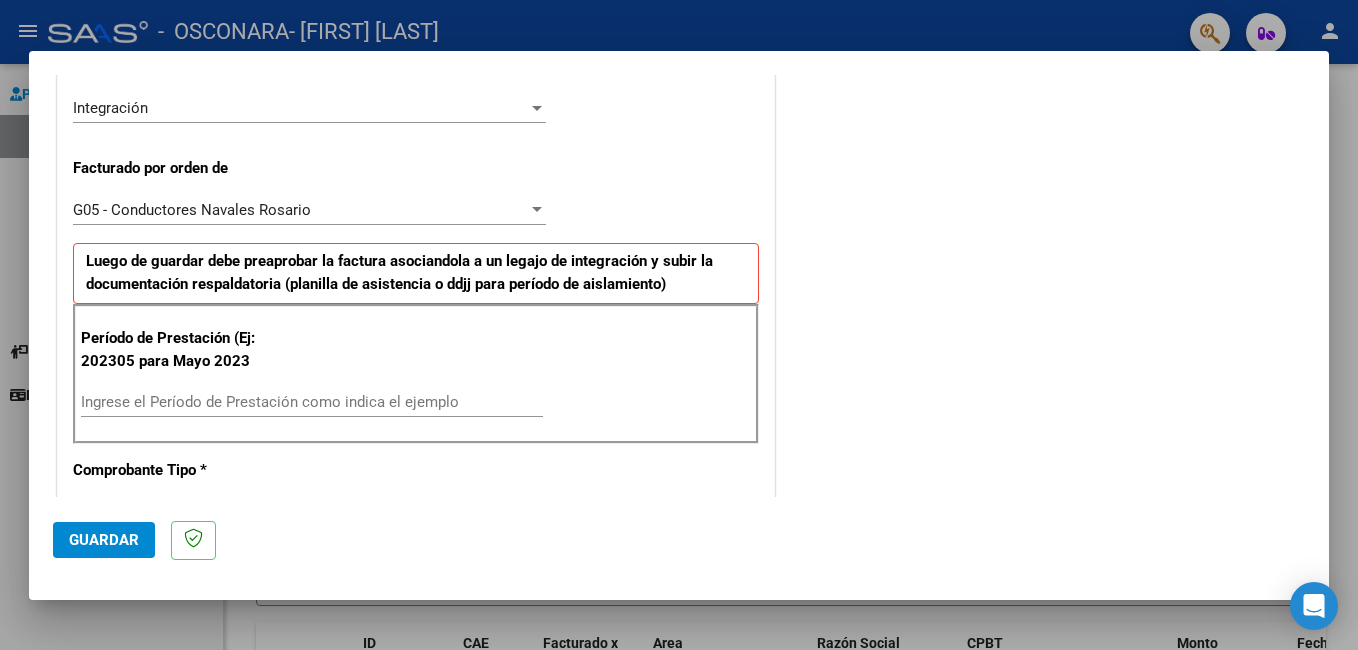 click on "Ingrese el Período de Prestación como indica el ejemplo" at bounding box center [312, 402] 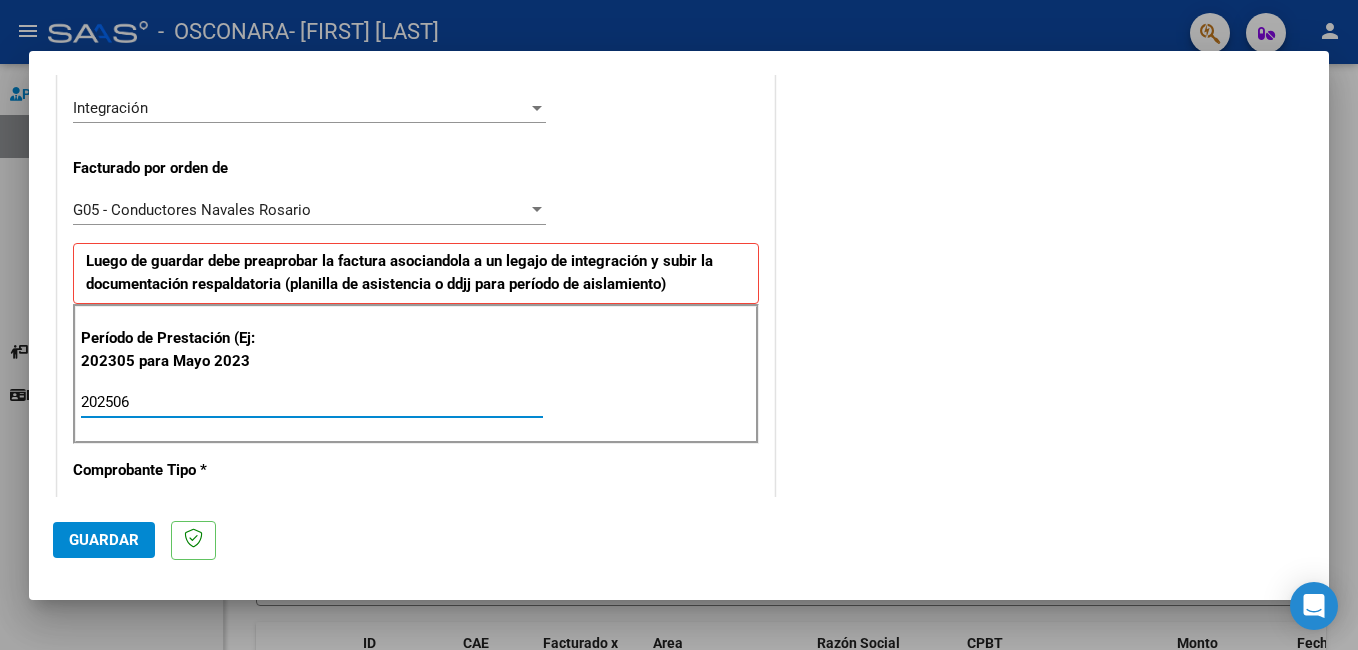 type on "202506" 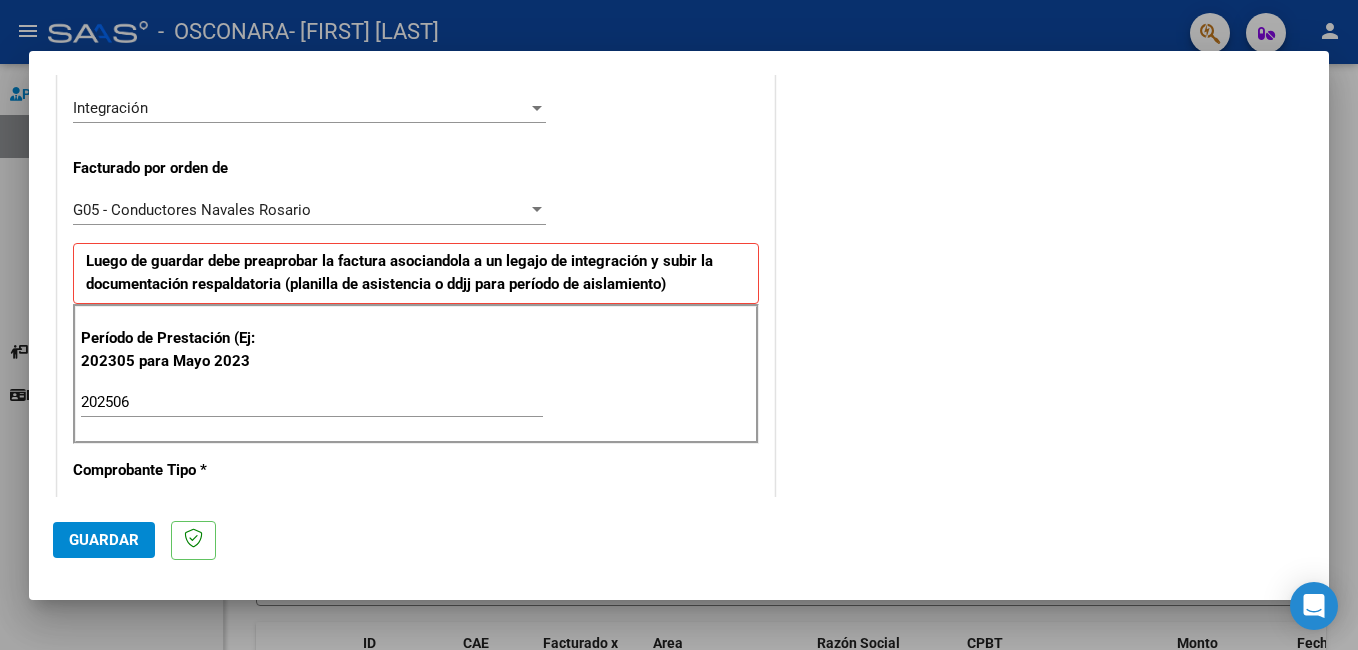 click on "COMENTARIOS Comentarios del Prestador / Gerenciador:" at bounding box center [1042, 544] 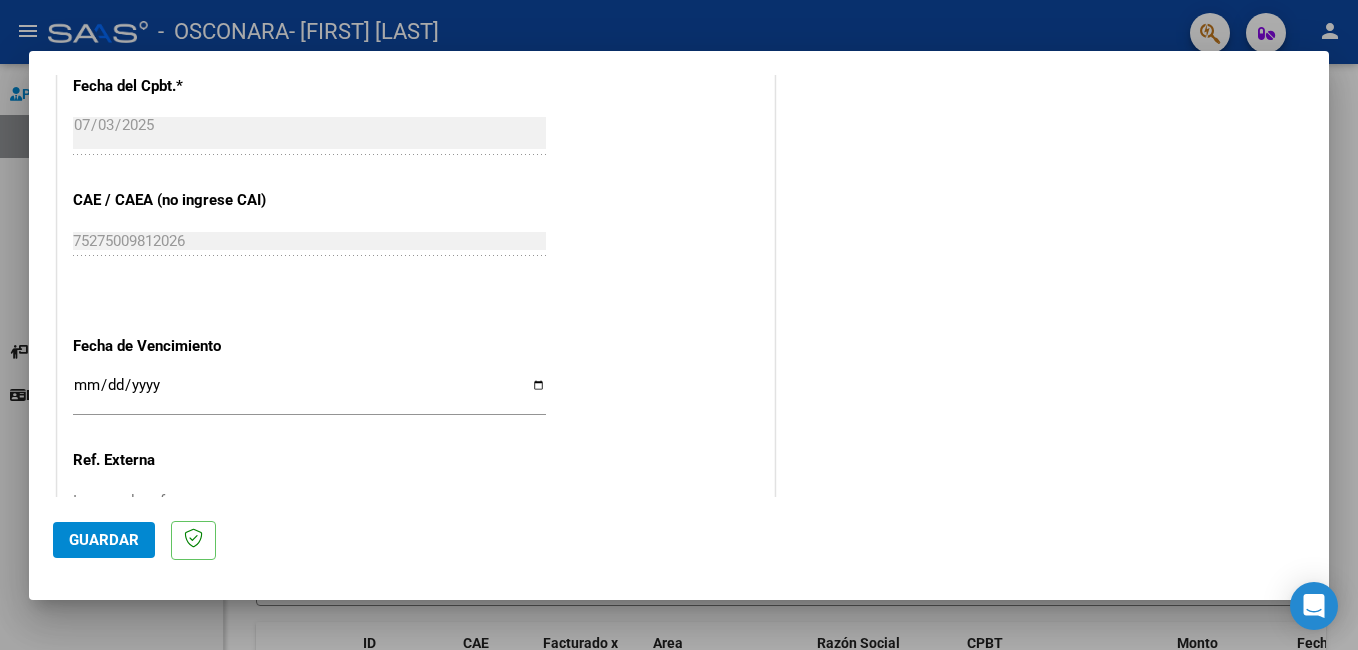 scroll, scrollTop: 1280, scrollLeft: 0, axis: vertical 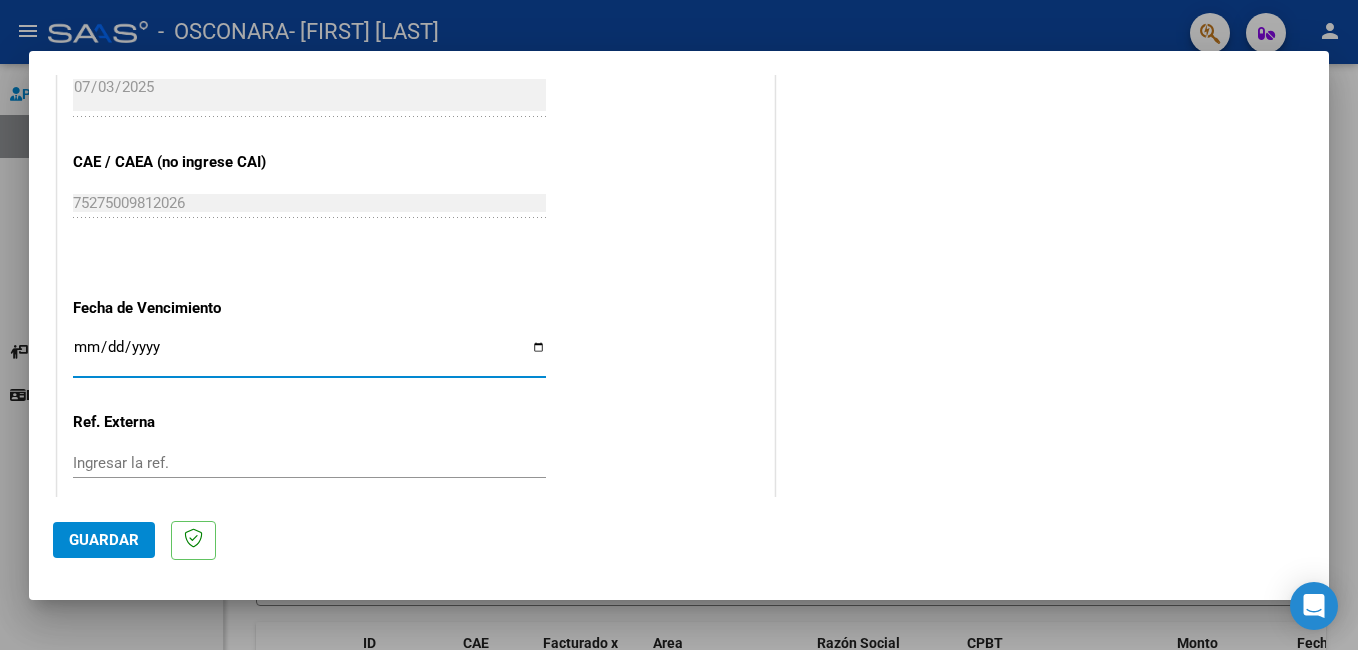 click on "Ingresar la fecha" at bounding box center (309, 355) 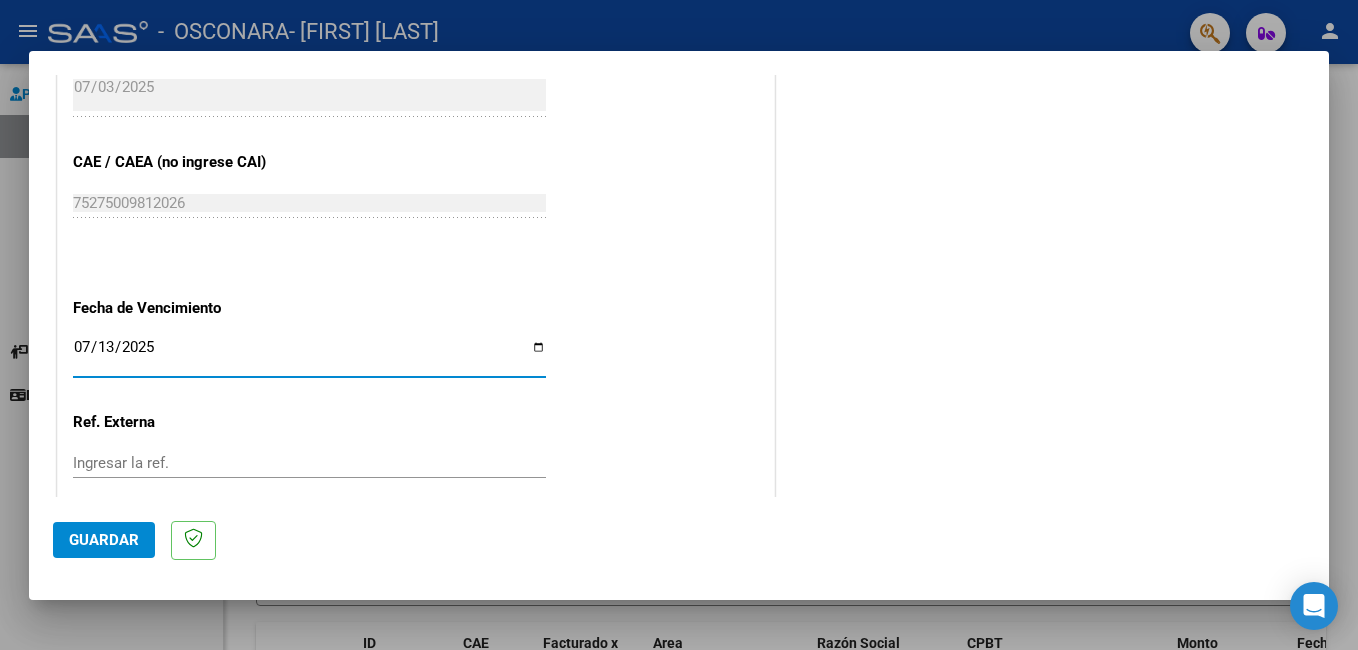 type on "2025-07-13" 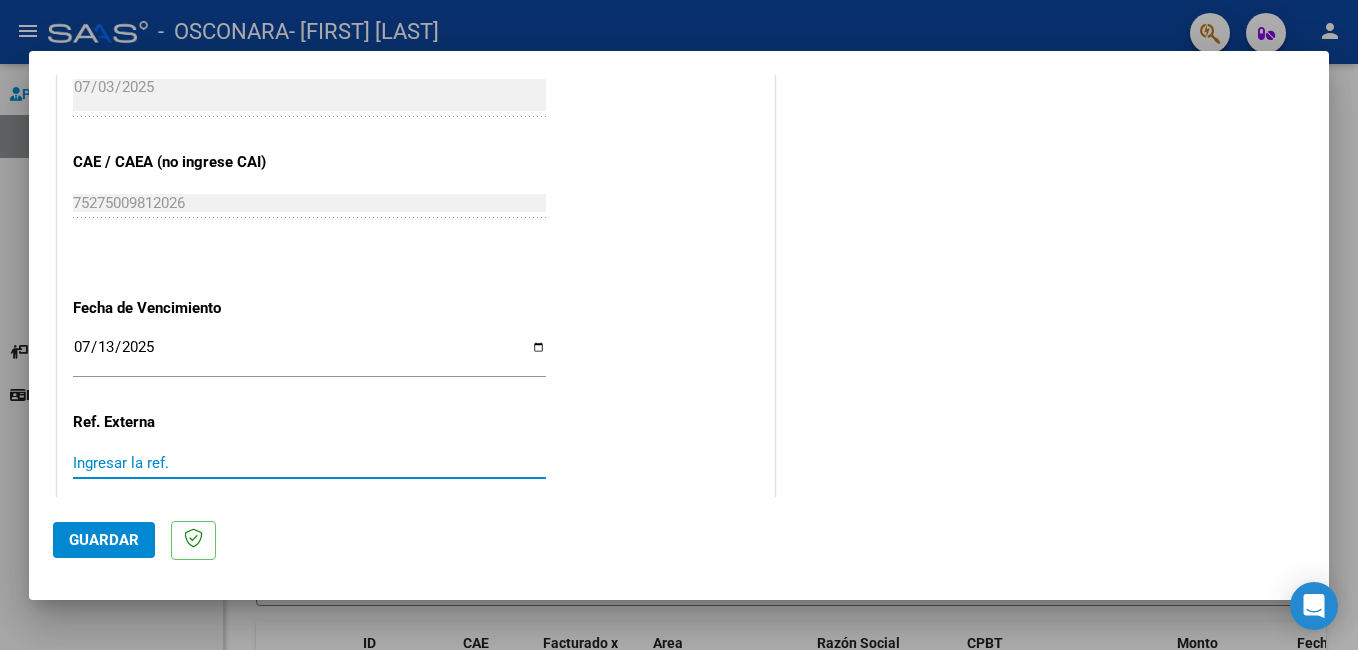 click on "Ingresar la ref." at bounding box center (309, 463) 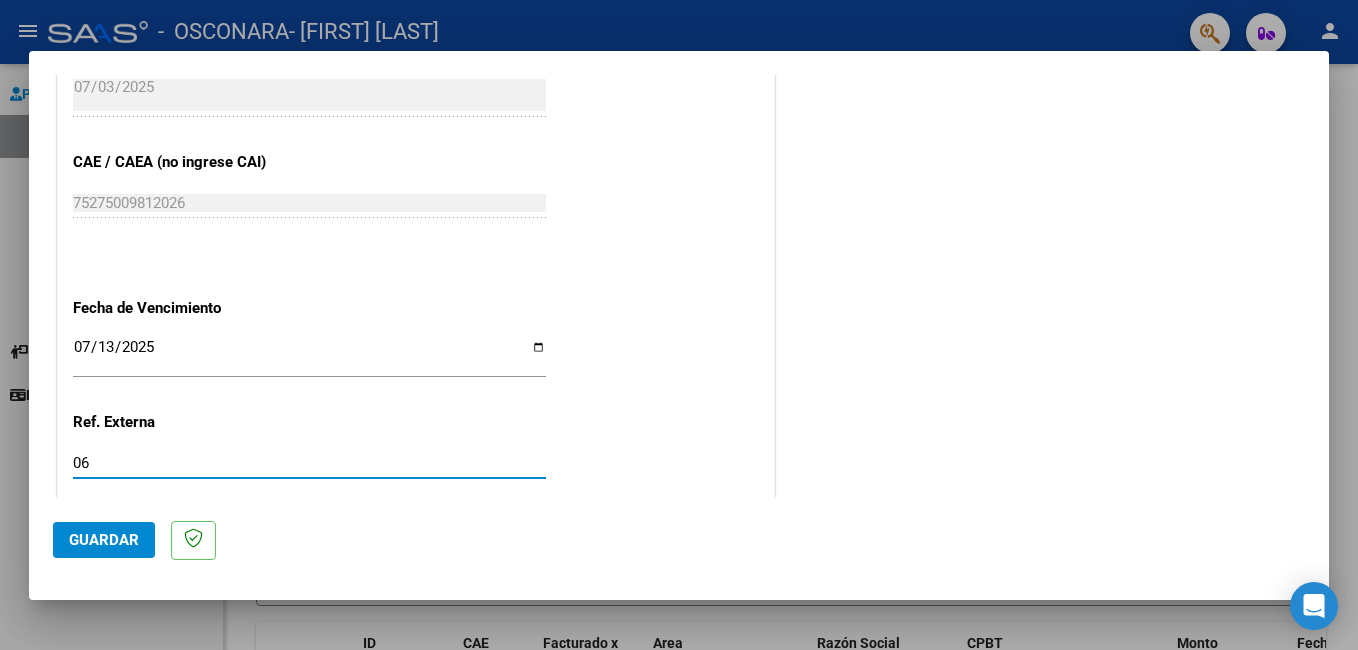 type on "06" 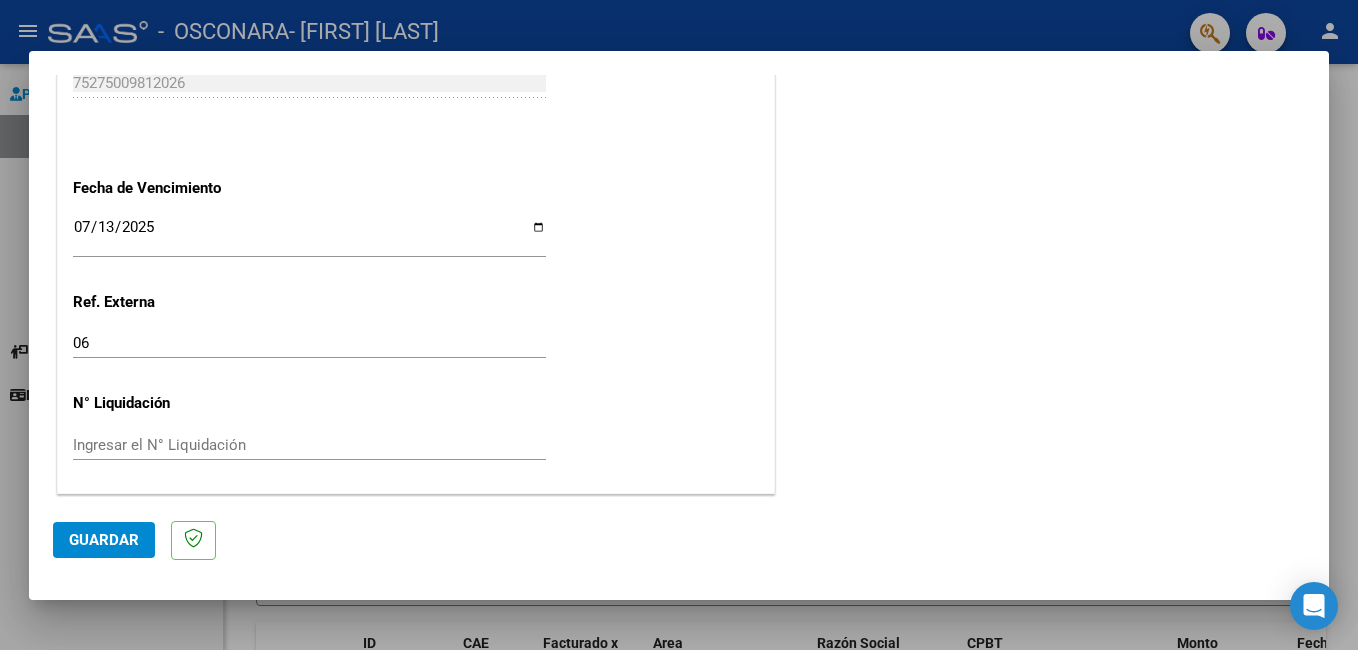 scroll, scrollTop: 1401, scrollLeft: 0, axis: vertical 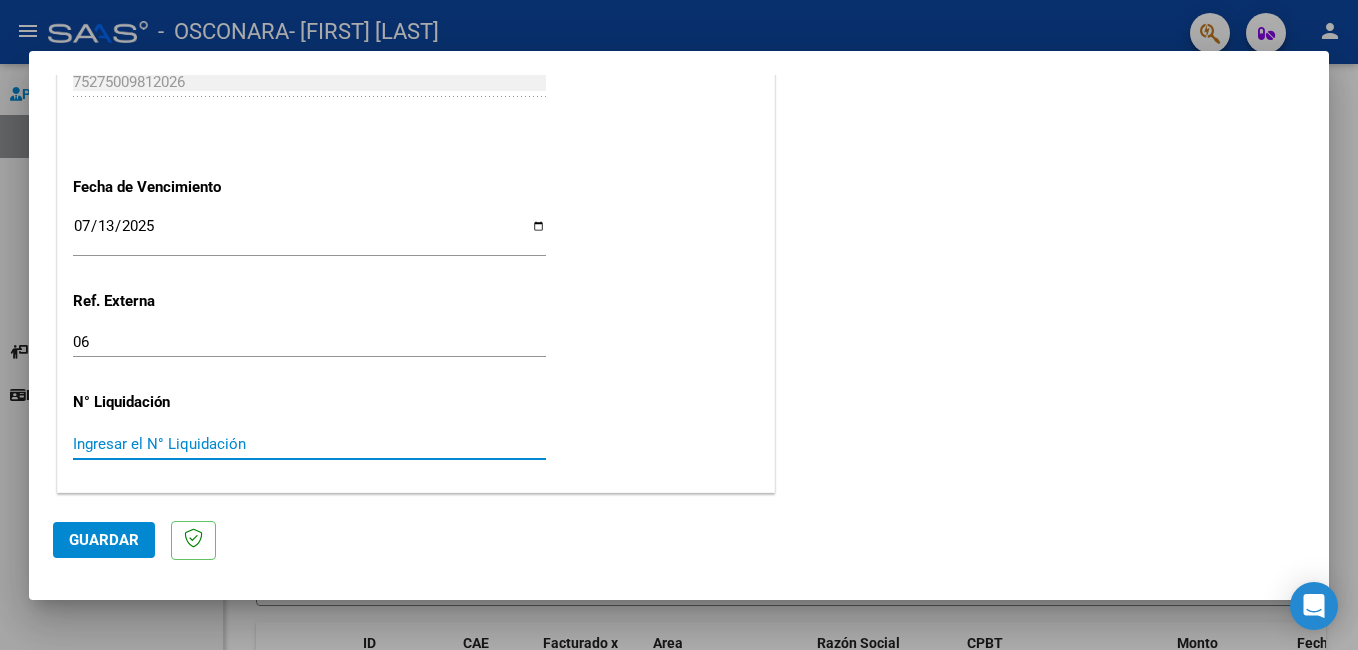 click on "Ingresar el N° Liquidación" at bounding box center (309, 444) 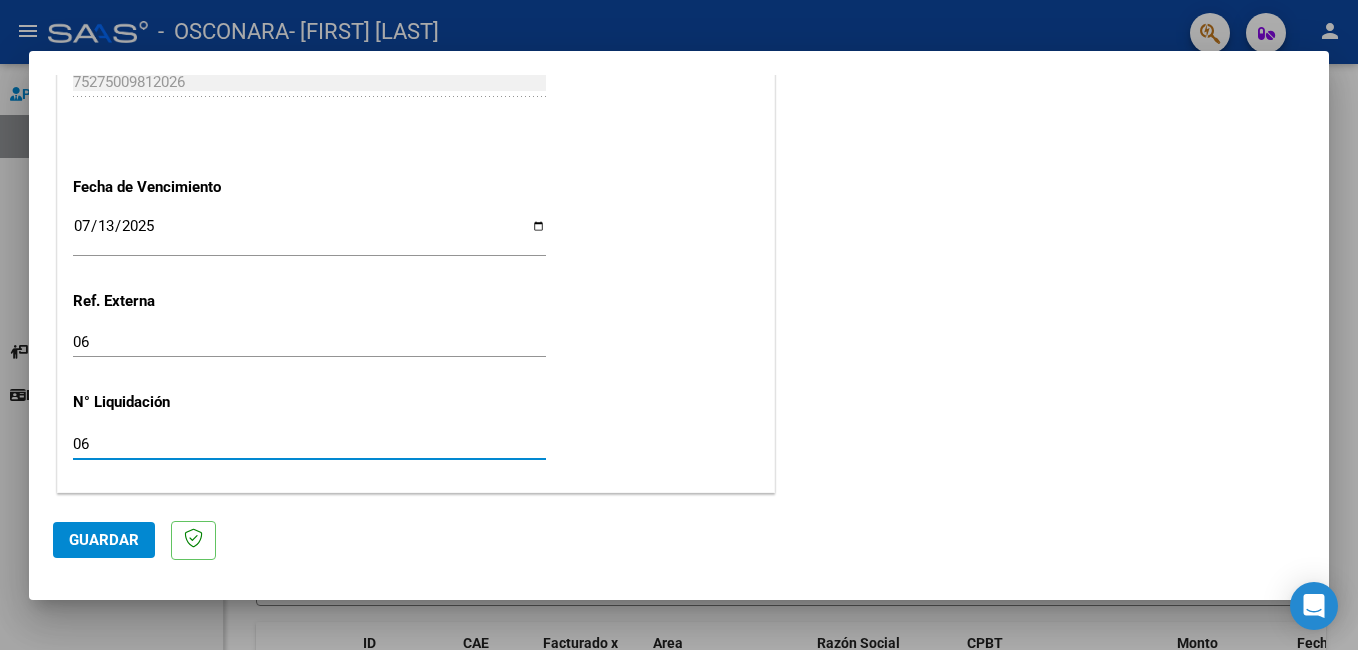 type on "06" 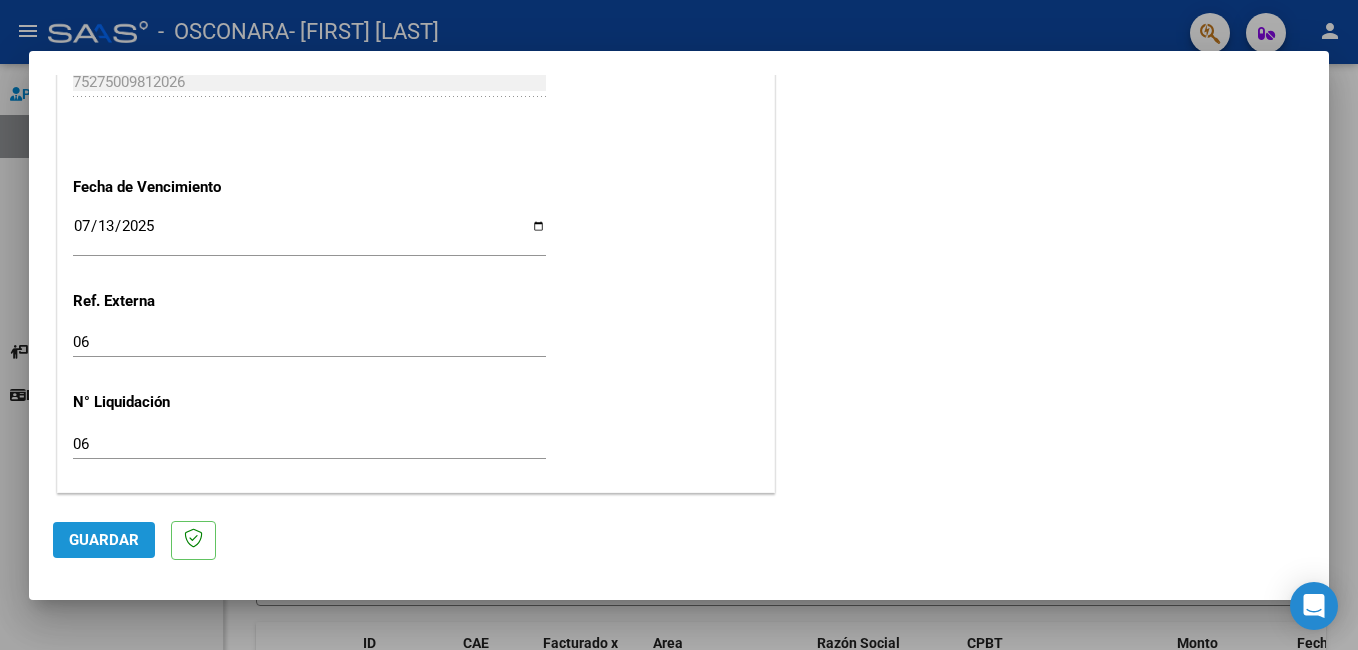 click on "Guardar" 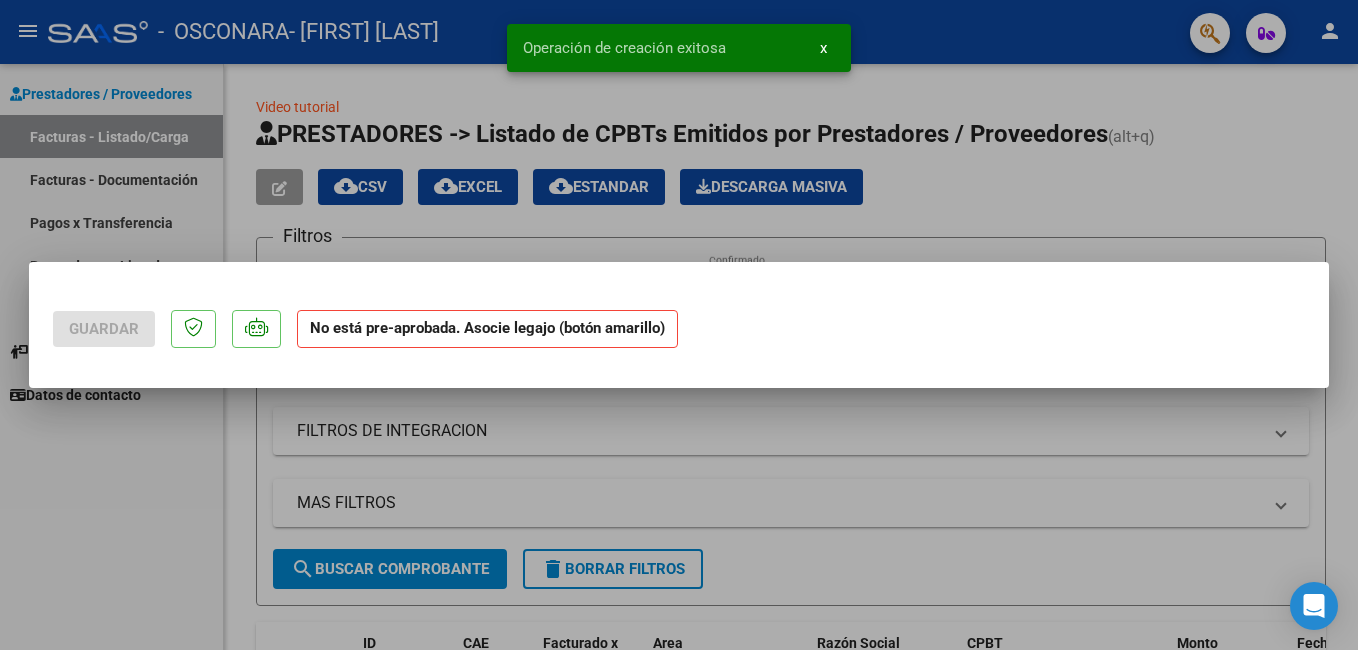 scroll, scrollTop: 0, scrollLeft: 0, axis: both 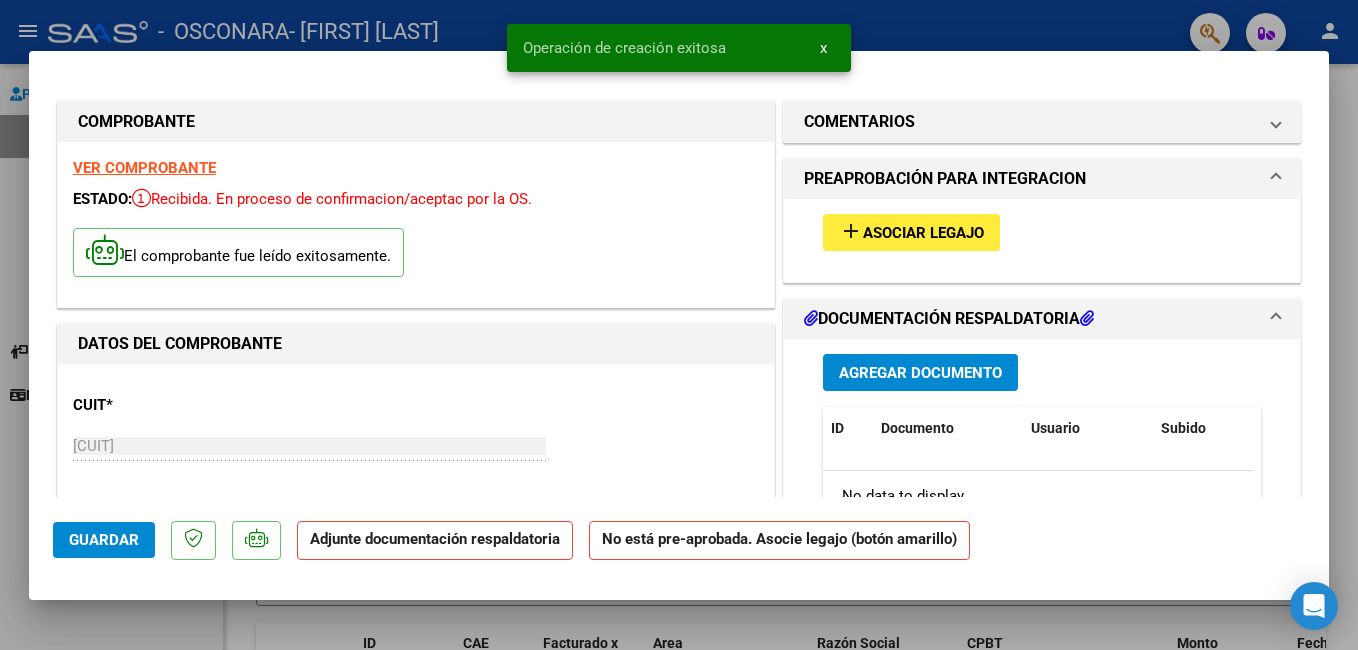 click on "add Asociar Legajo" at bounding box center (911, 232) 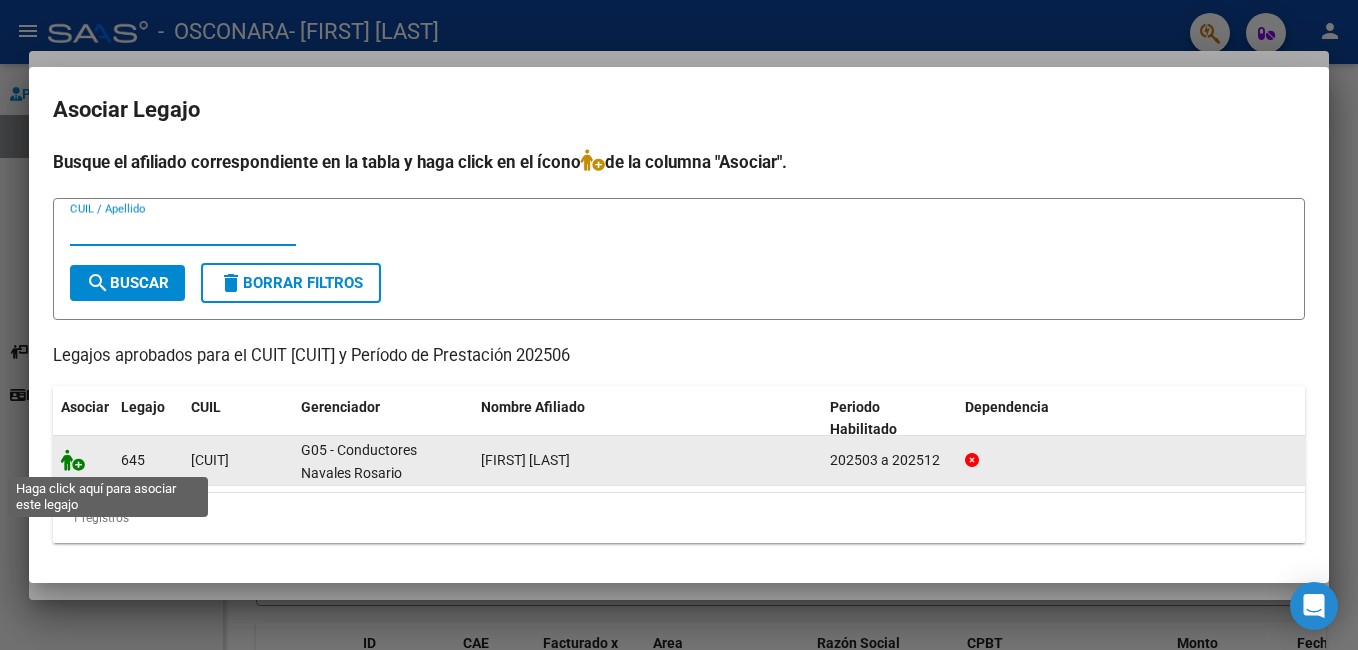 click 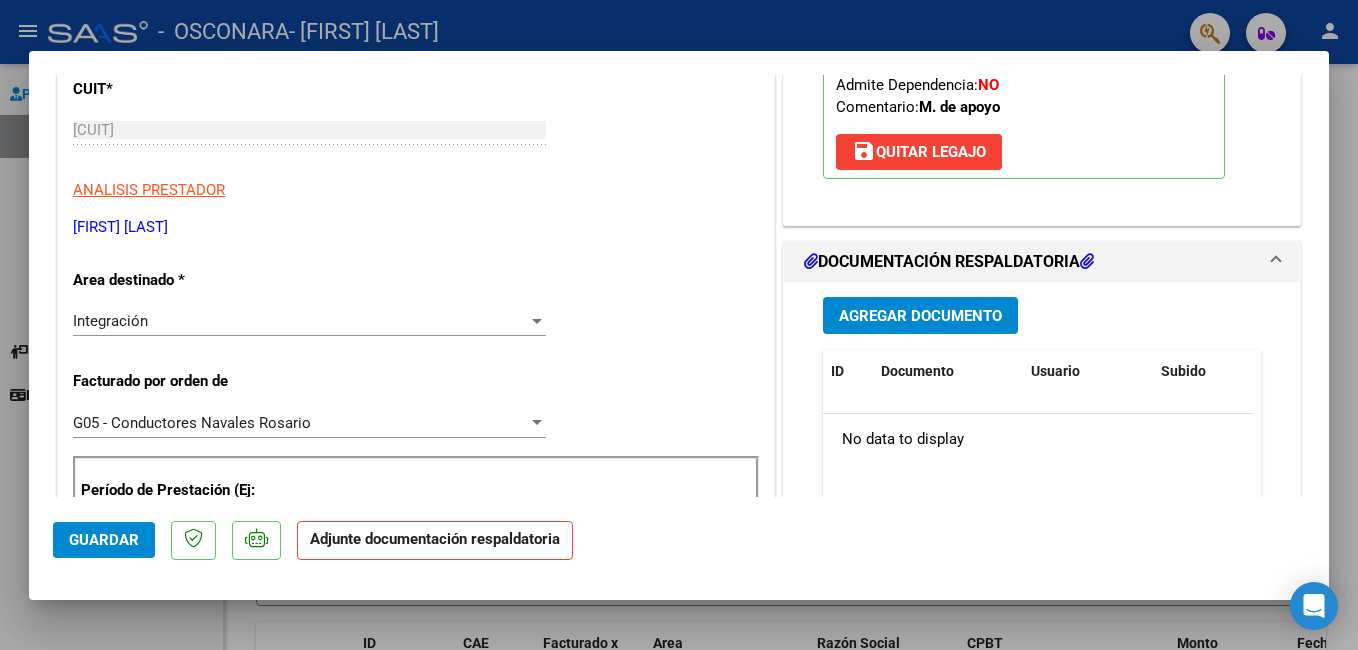 scroll, scrollTop: 360, scrollLeft: 0, axis: vertical 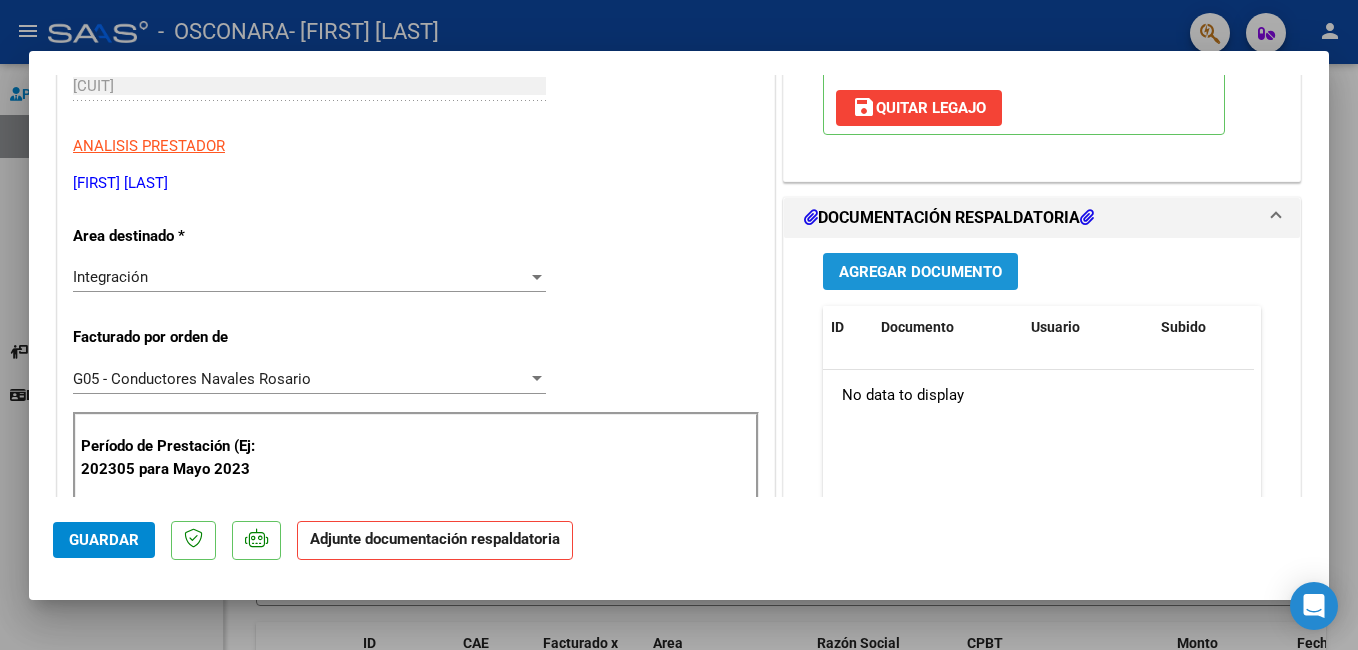 click on "Agregar Documento" at bounding box center (920, 272) 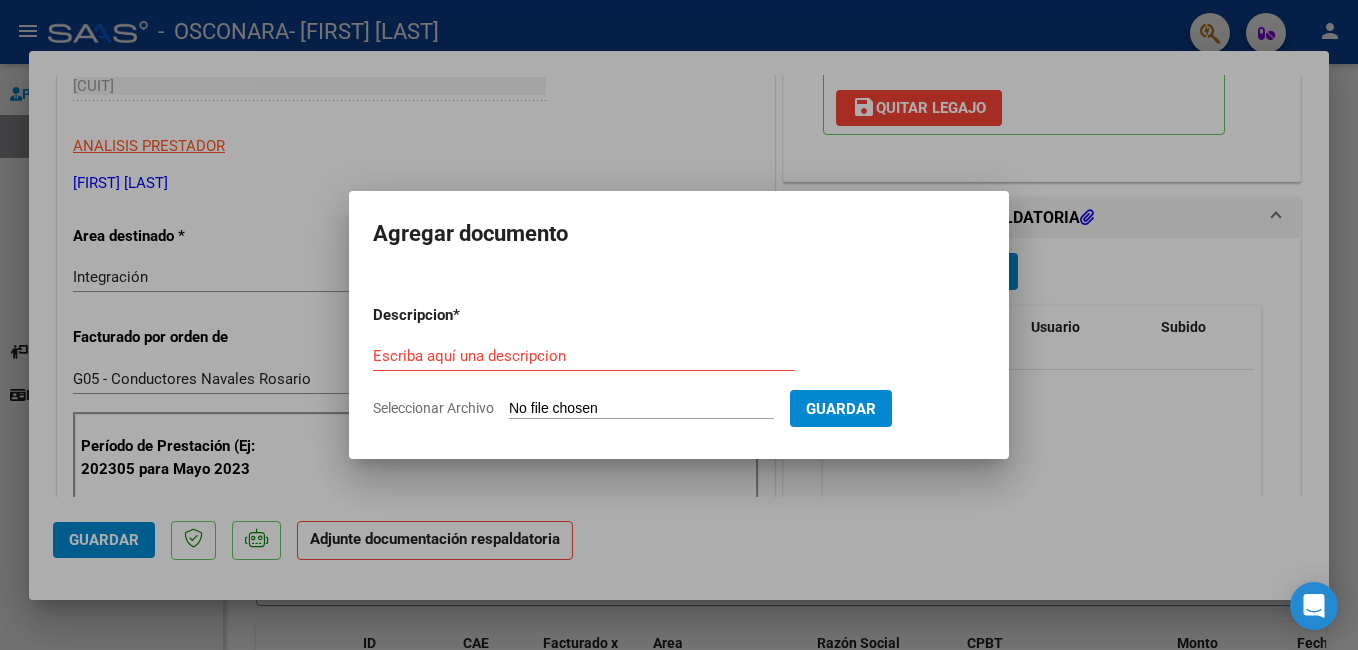 click on "Seleccionar Archivo" 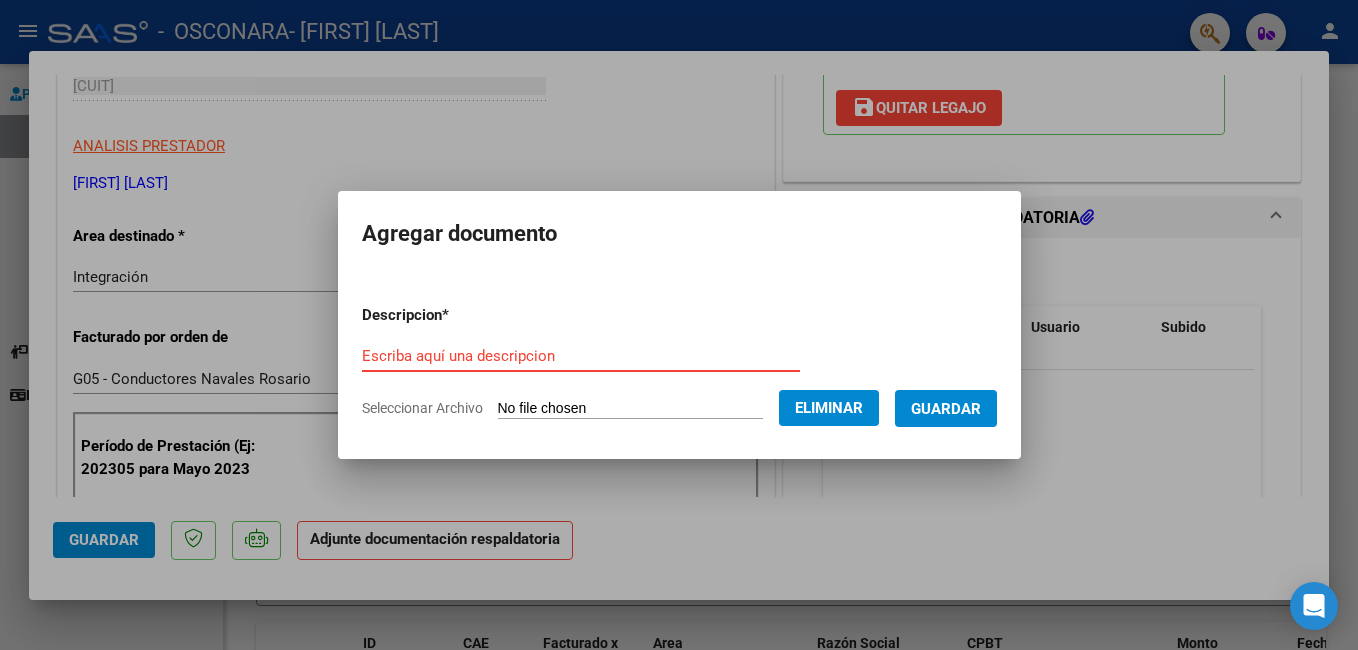 click on "Escriba aquí una descripcion" at bounding box center [581, 356] 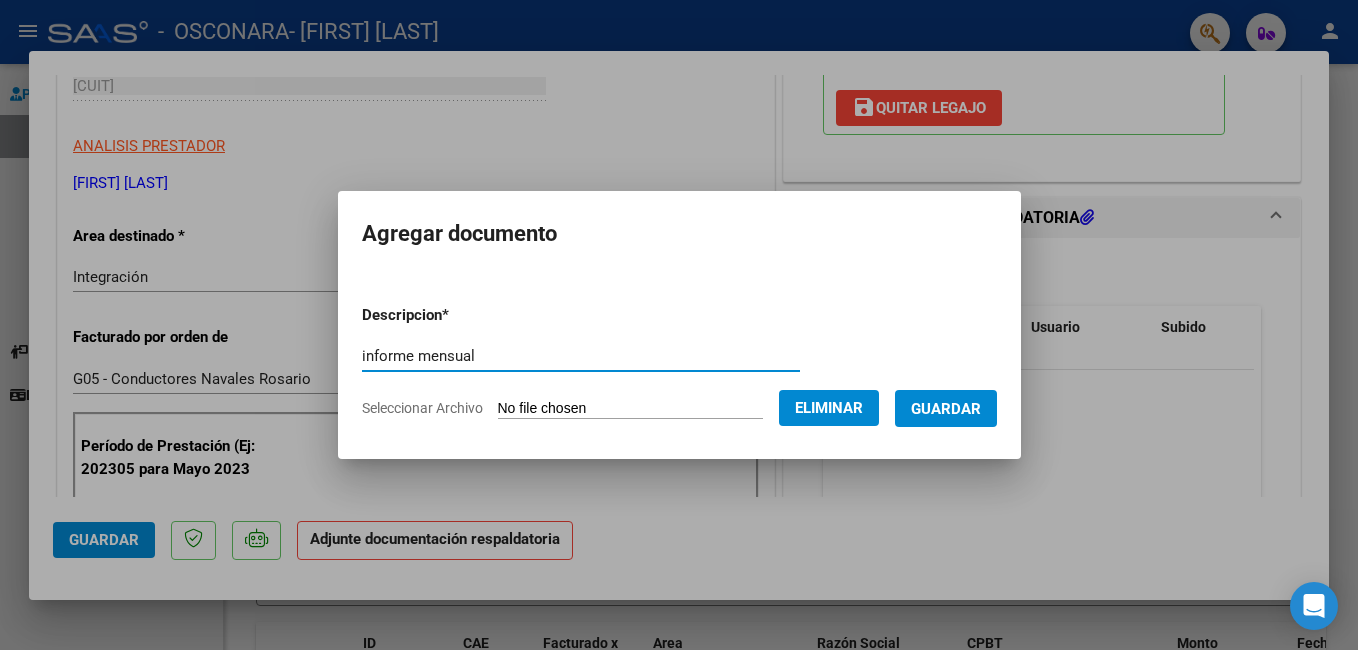 type on "informe mensual" 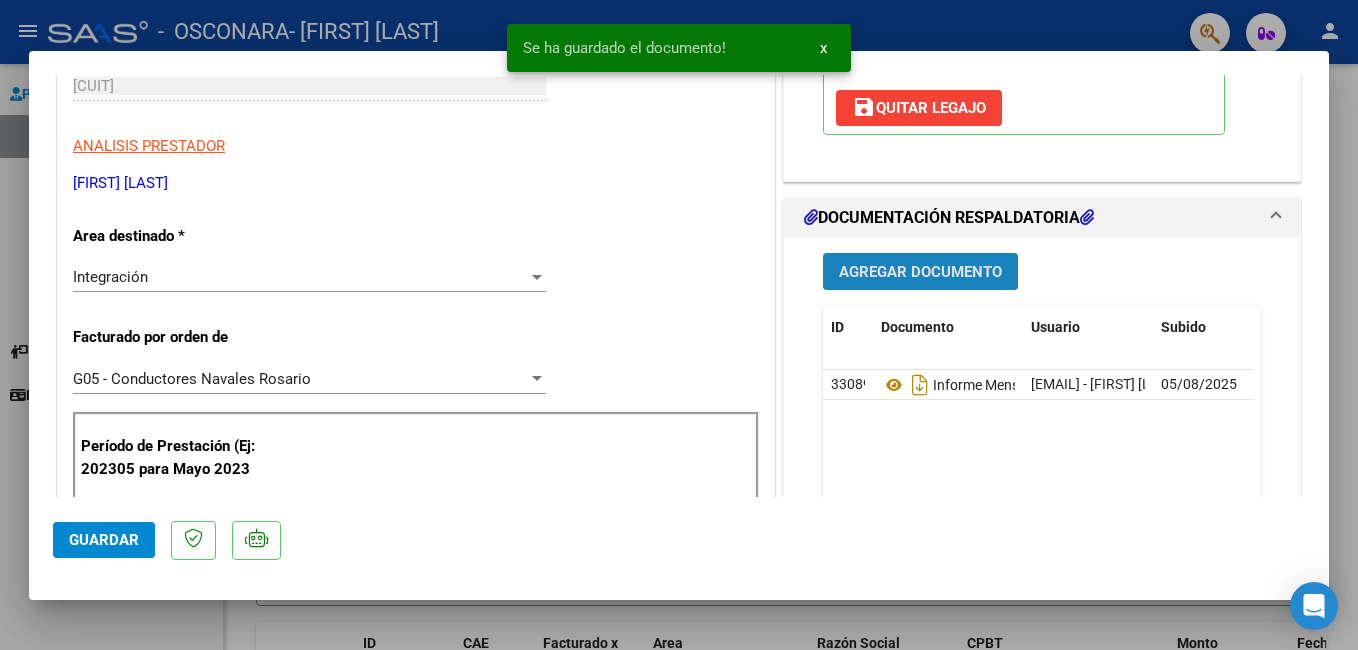 click on "Agregar Documento" at bounding box center [920, 271] 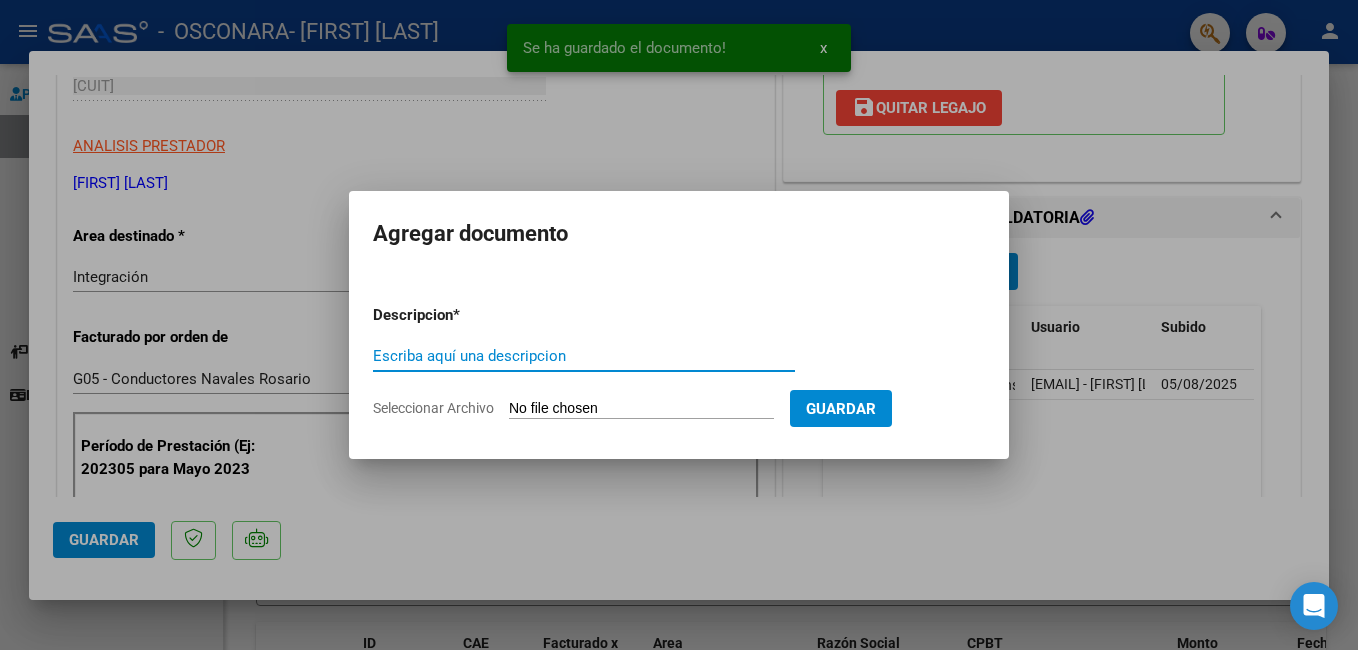 click on "Escriba aquí una descripcion" at bounding box center [584, 356] 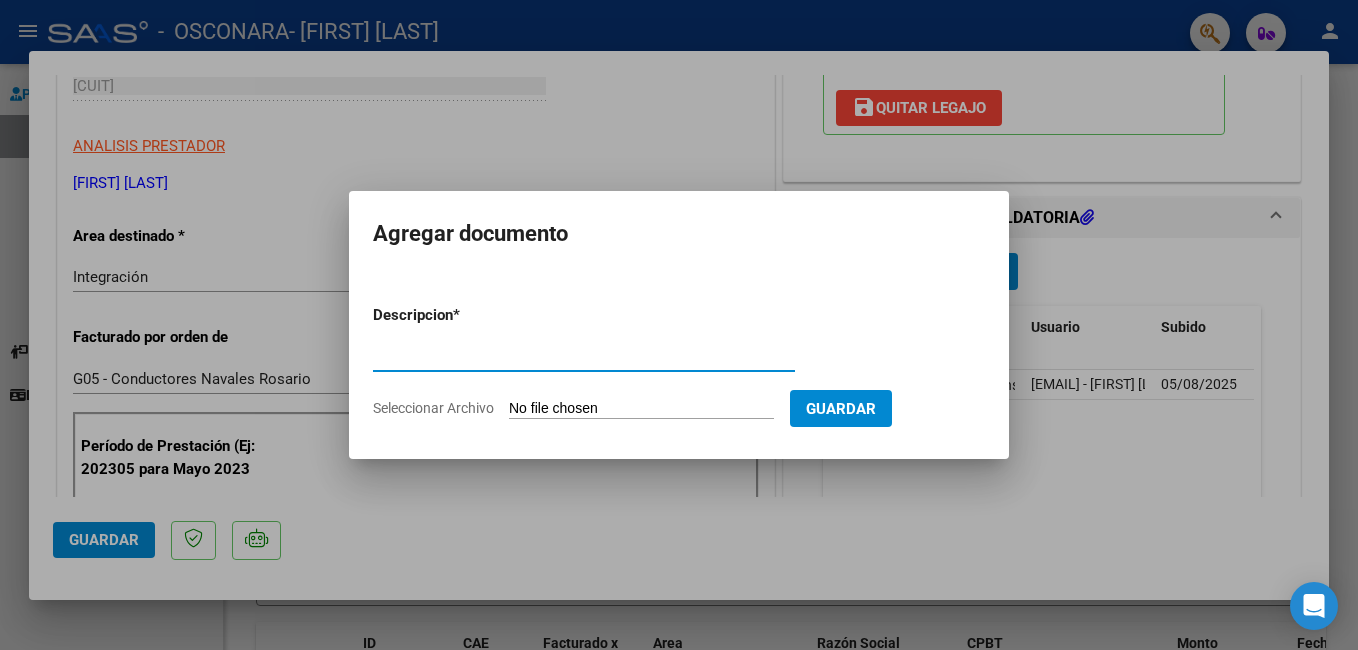 type on "planilla" 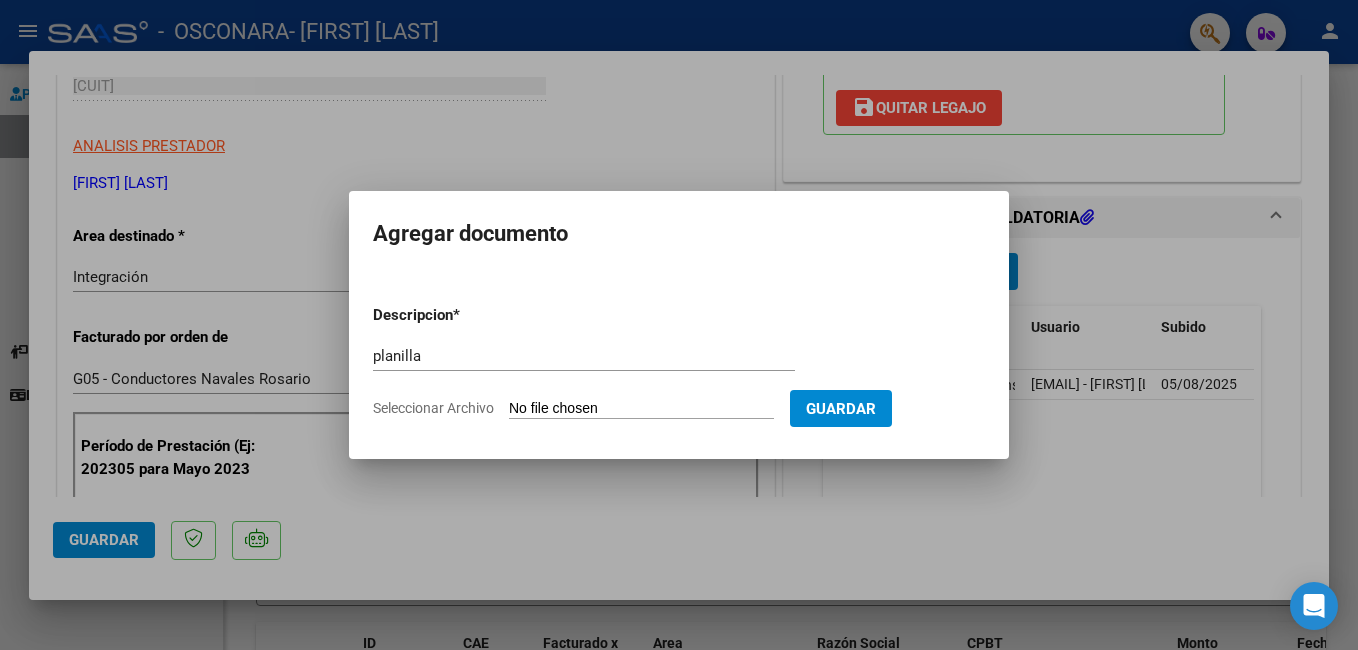 click on "Seleccionar Archivo" 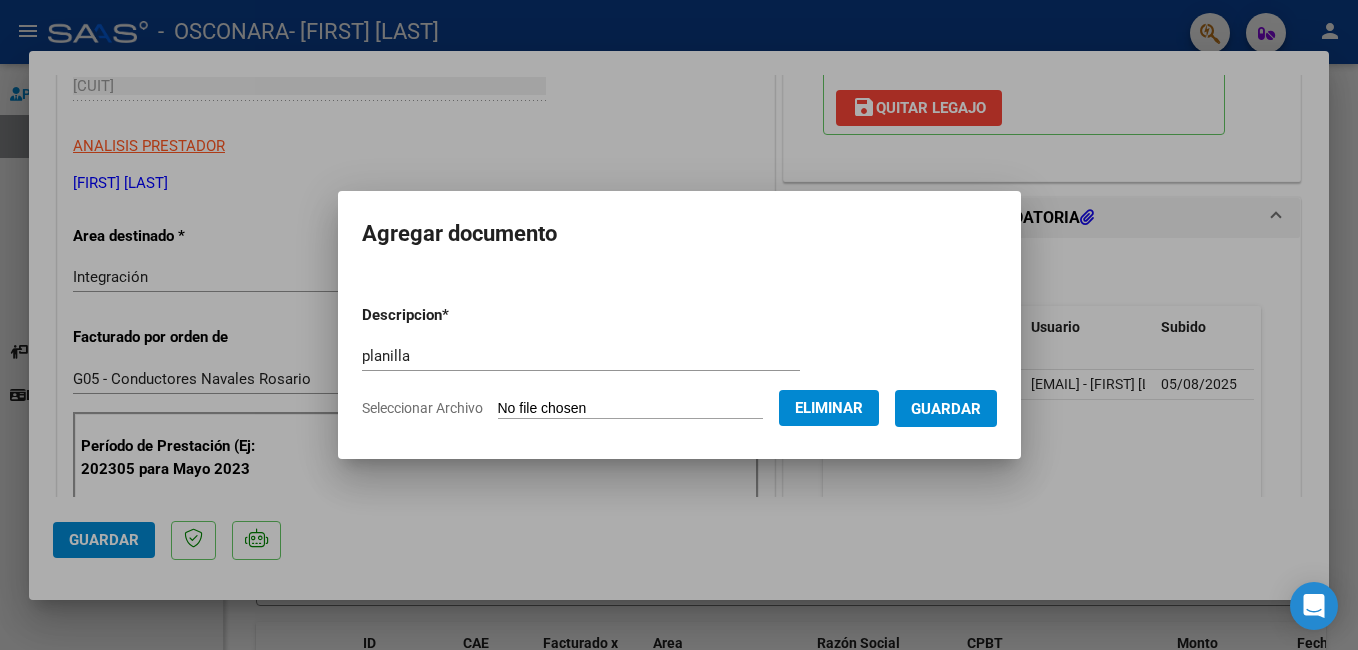 click on "Guardar" at bounding box center (946, 409) 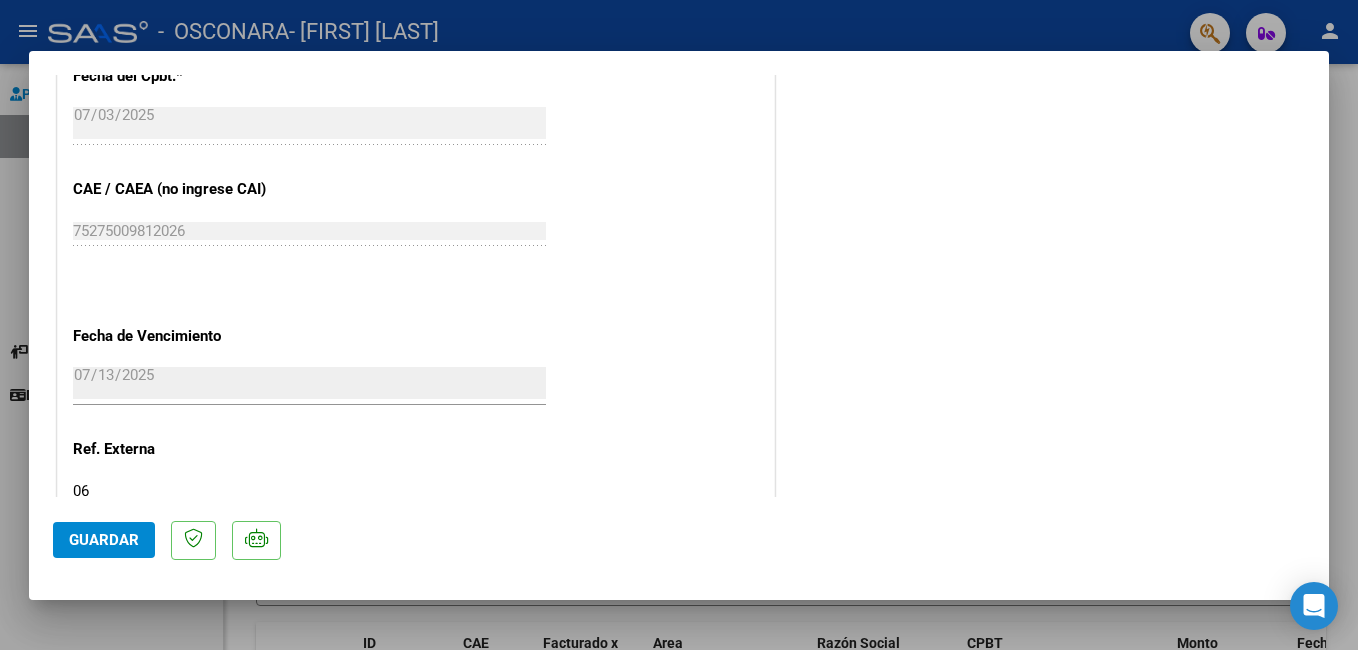 scroll, scrollTop: 1468, scrollLeft: 0, axis: vertical 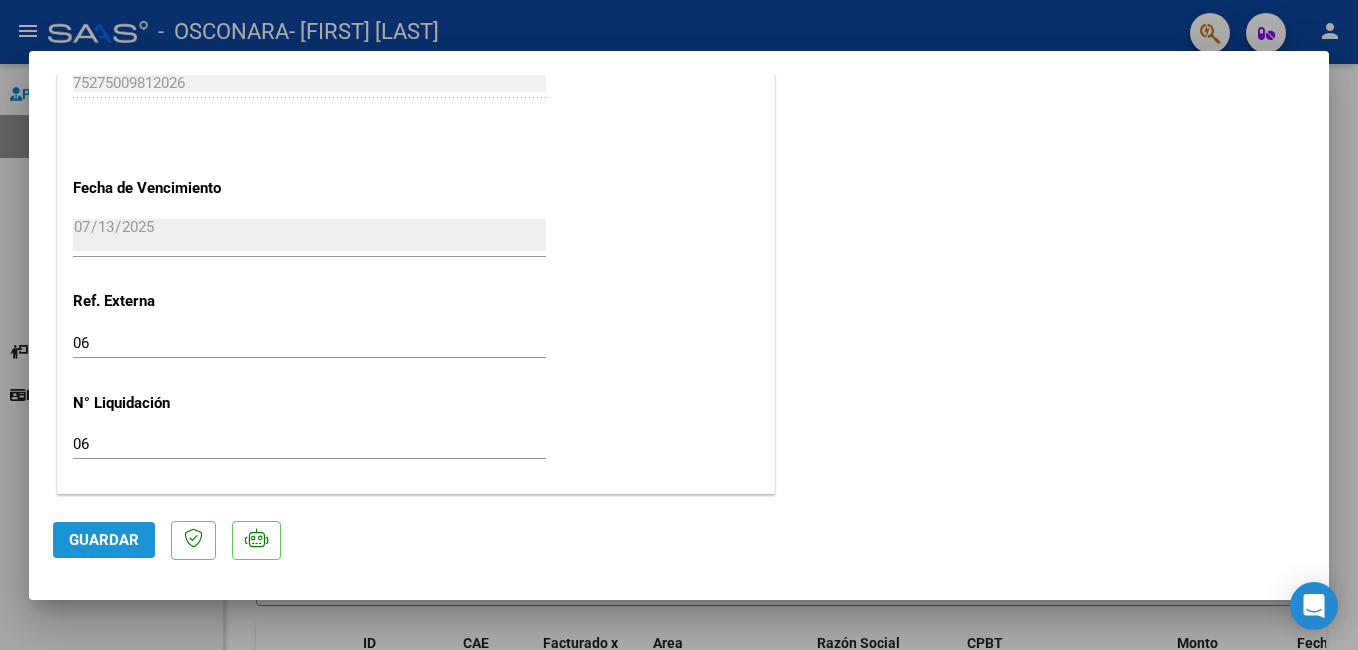 click on "Guardar" 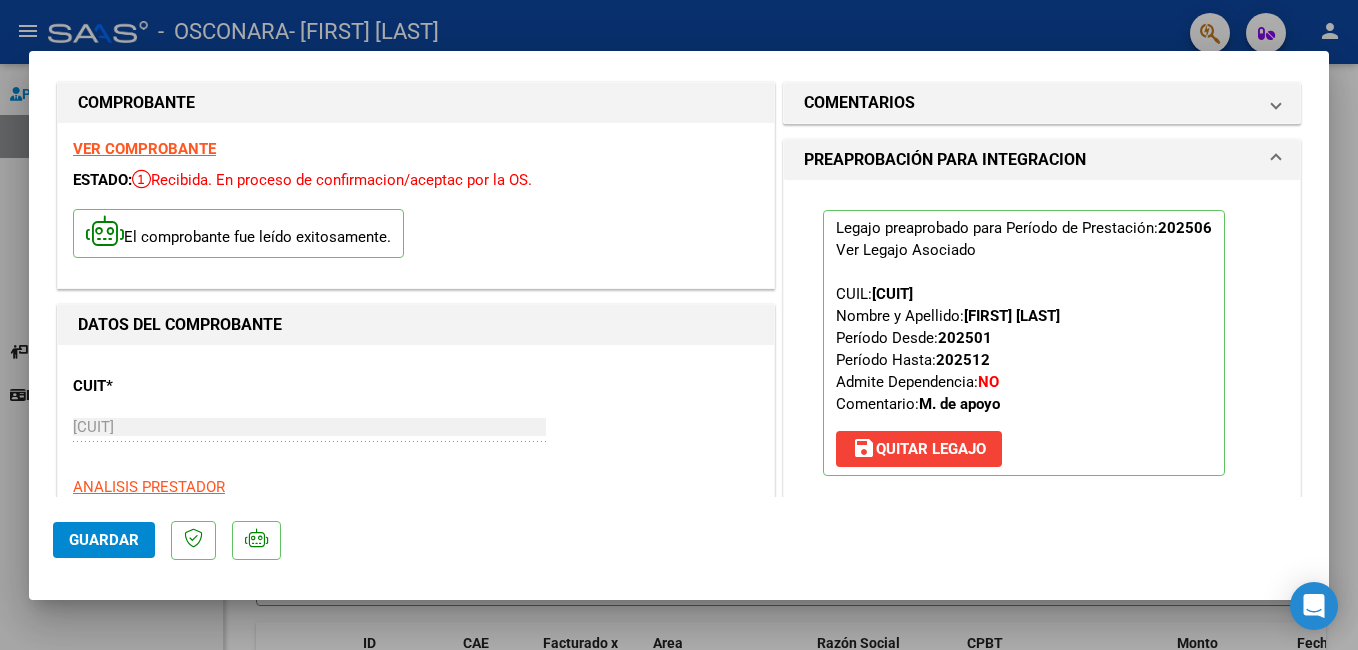 scroll, scrollTop: 0, scrollLeft: 0, axis: both 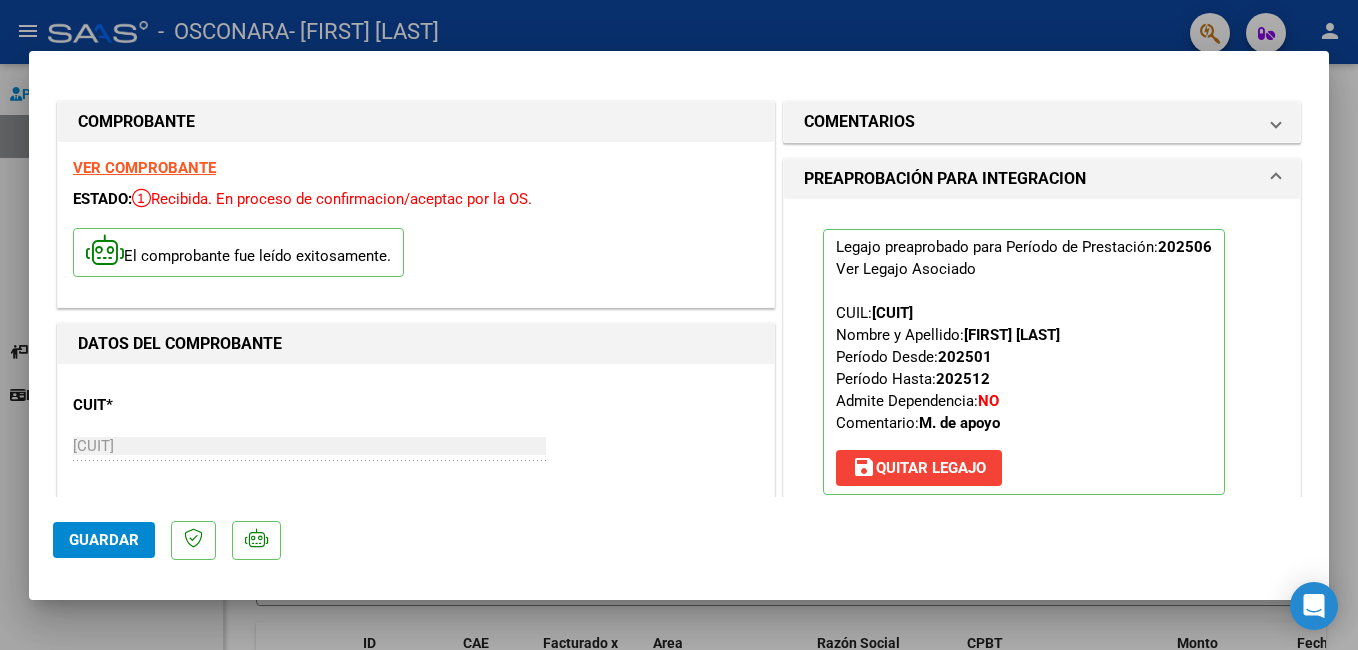 click at bounding box center [679, 325] 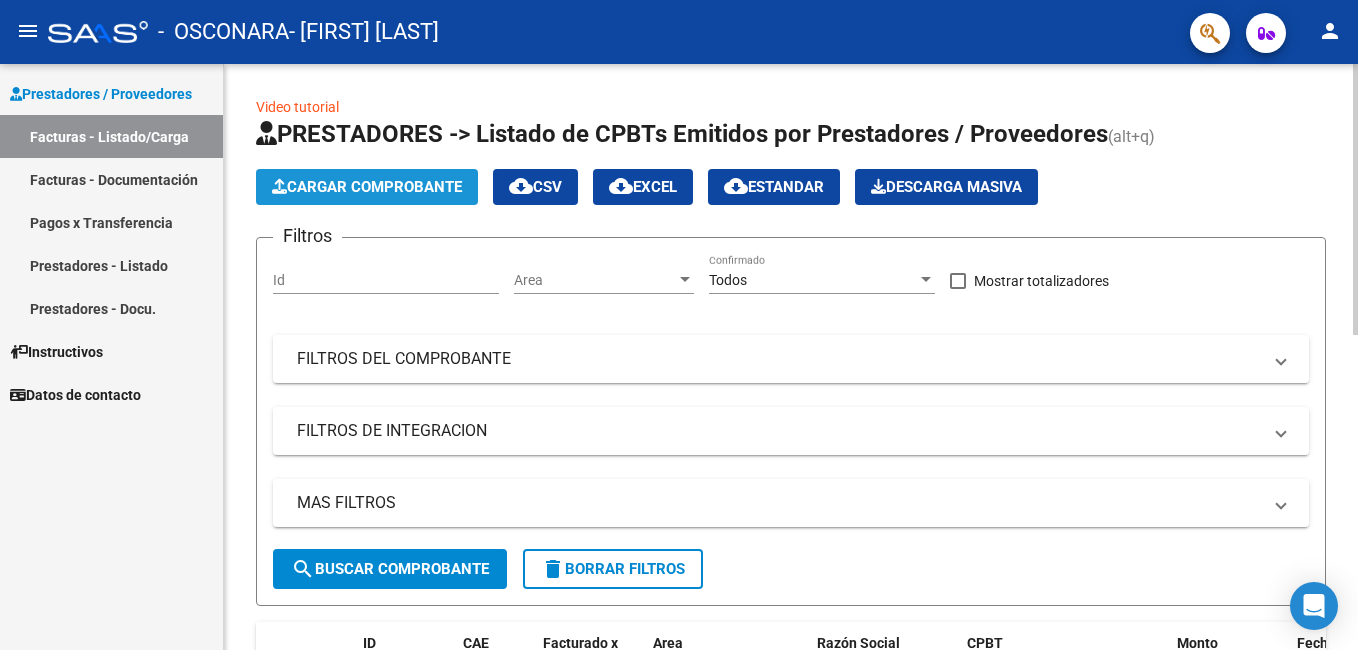 click on "Cargar Comprobante" 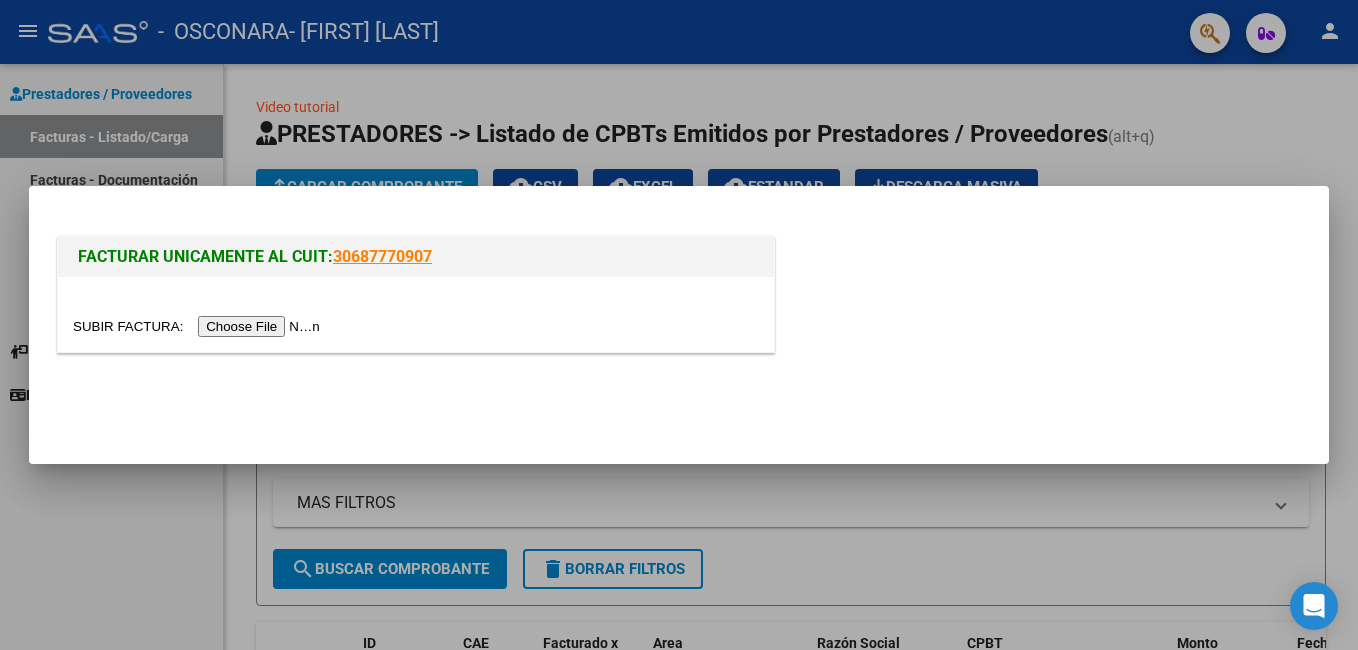 click at bounding box center (199, 326) 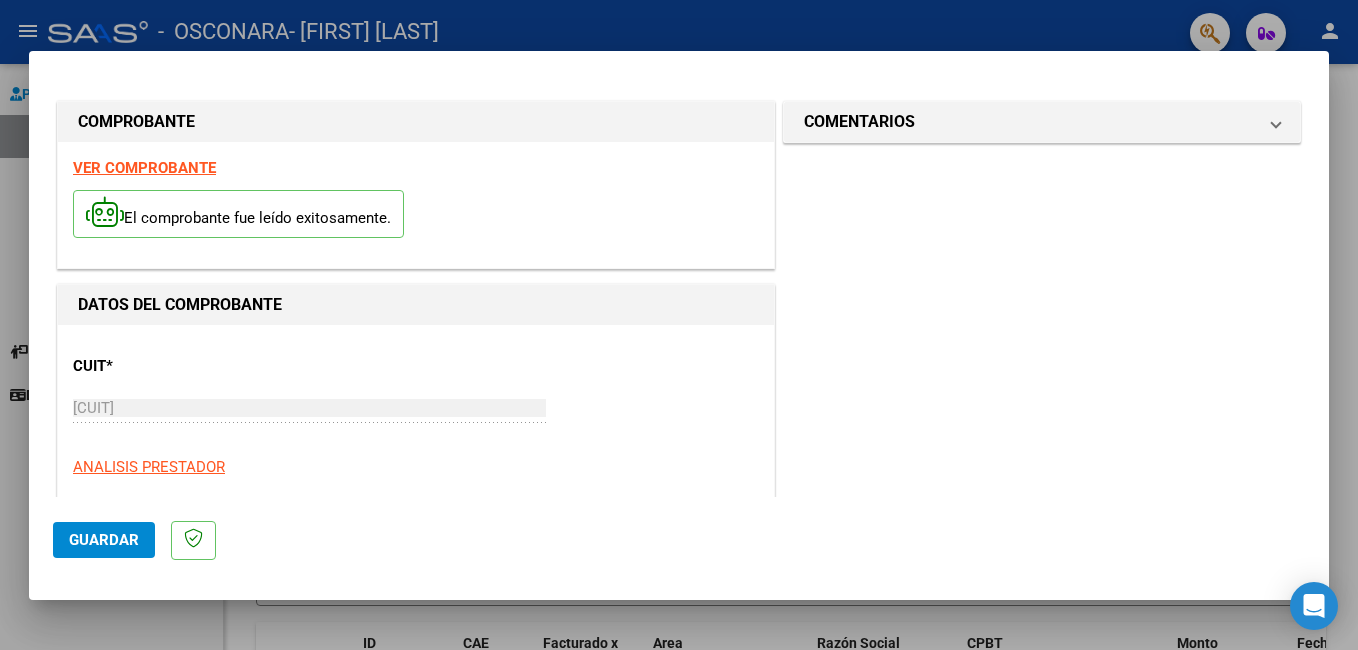 click on "COMENTARIOS Comentarios del Prestador / Gerenciador:" at bounding box center (1042, 997) 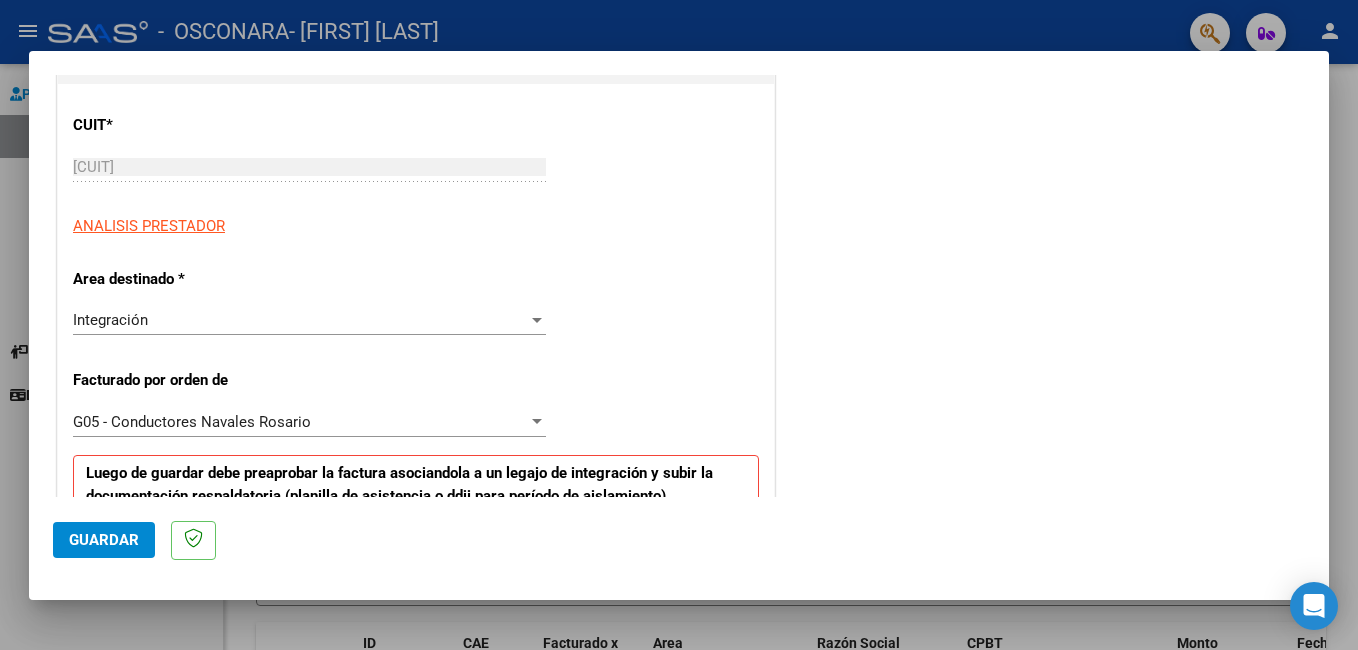 scroll, scrollTop: 280, scrollLeft: 0, axis: vertical 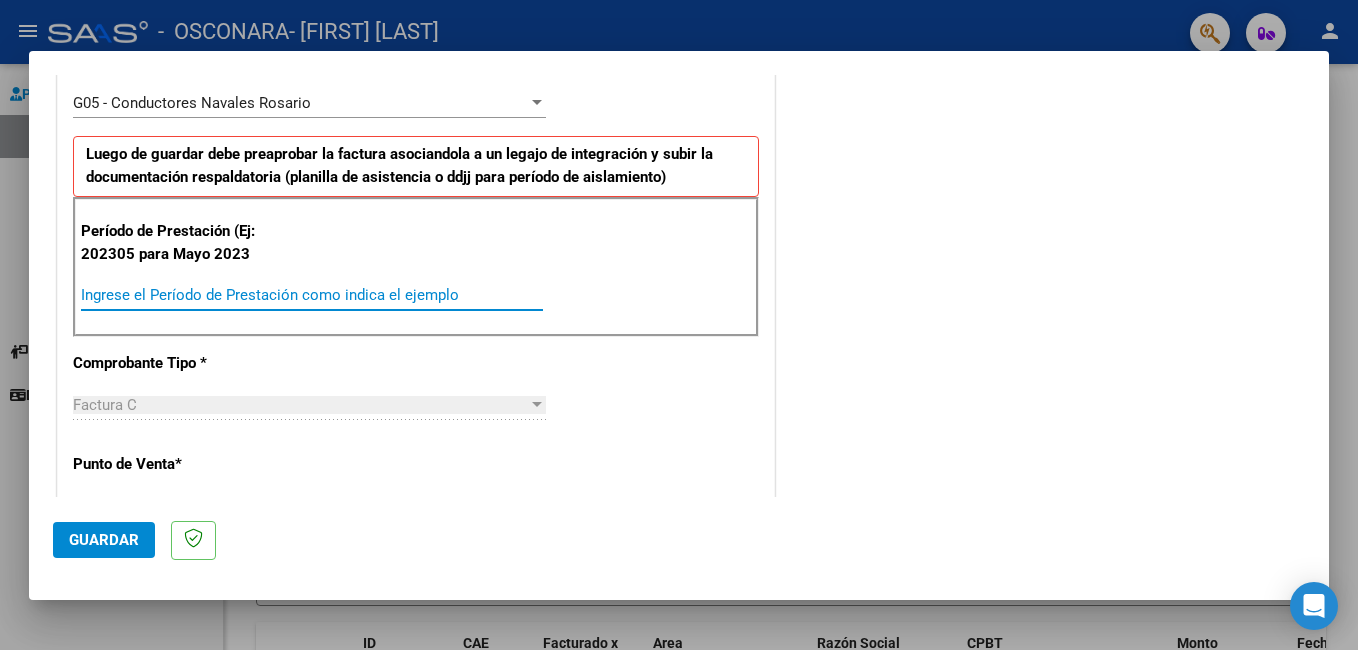 click on "Ingrese el Período de Prestación como indica el ejemplo" at bounding box center (312, 295) 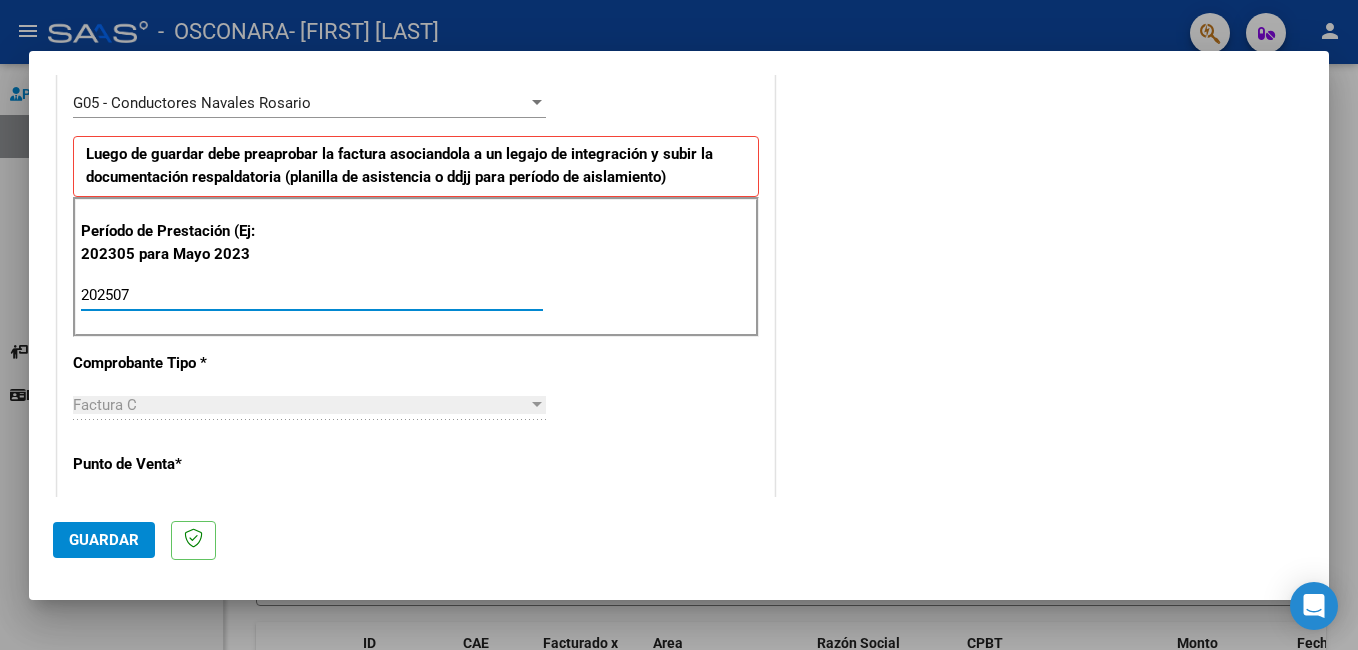 type on "202507" 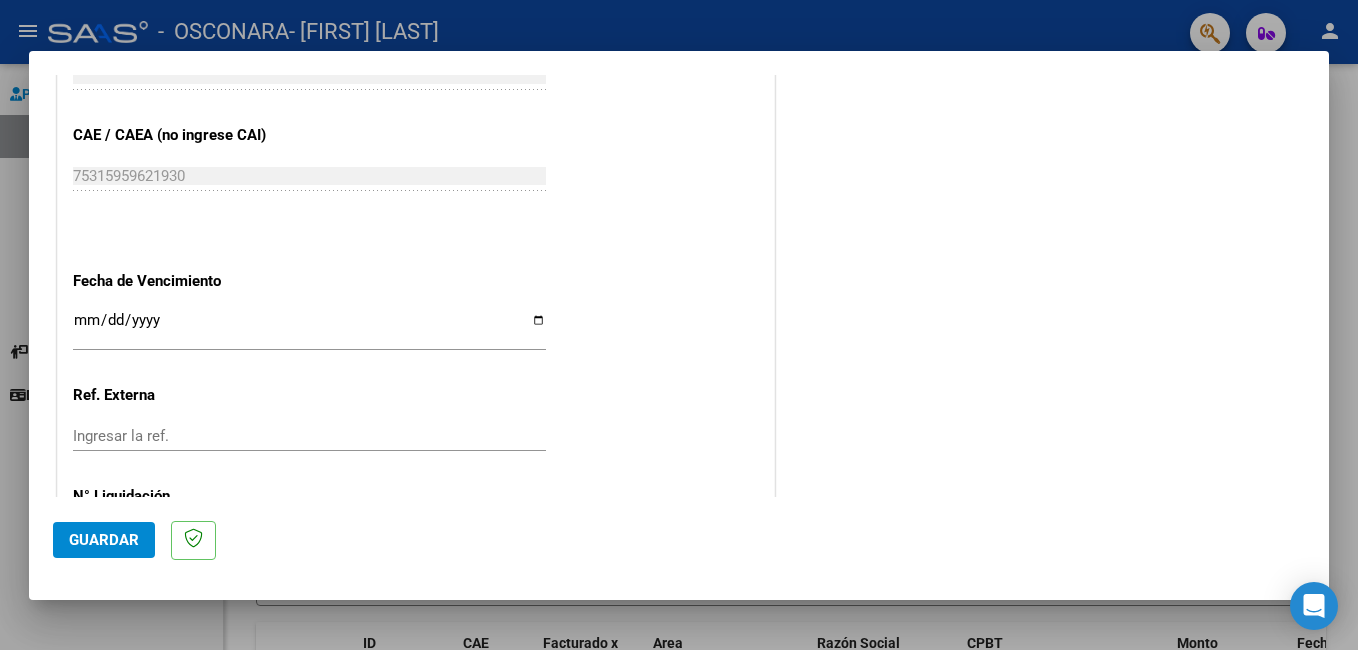 scroll, scrollTop: 1347, scrollLeft: 0, axis: vertical 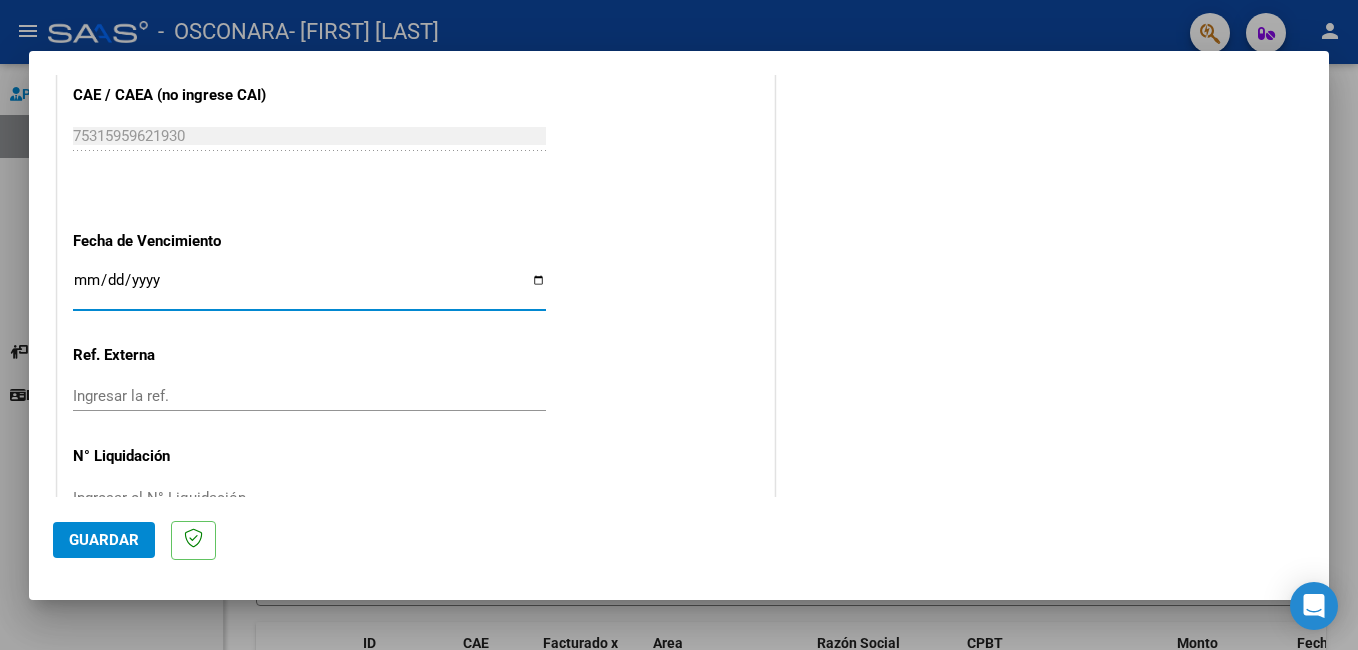 click on "Ingresar la fecha" at bounding box center [309, 288] 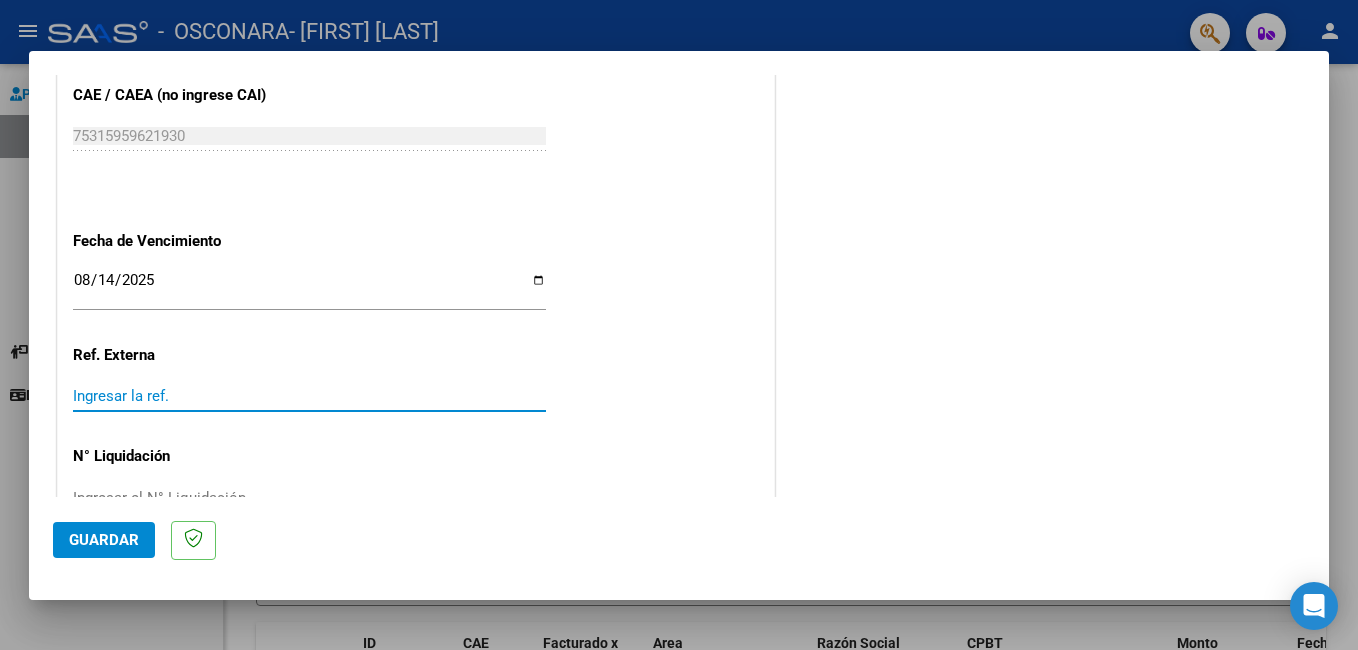 click on "Ingresar la ref." at bounding box center [309, 396] 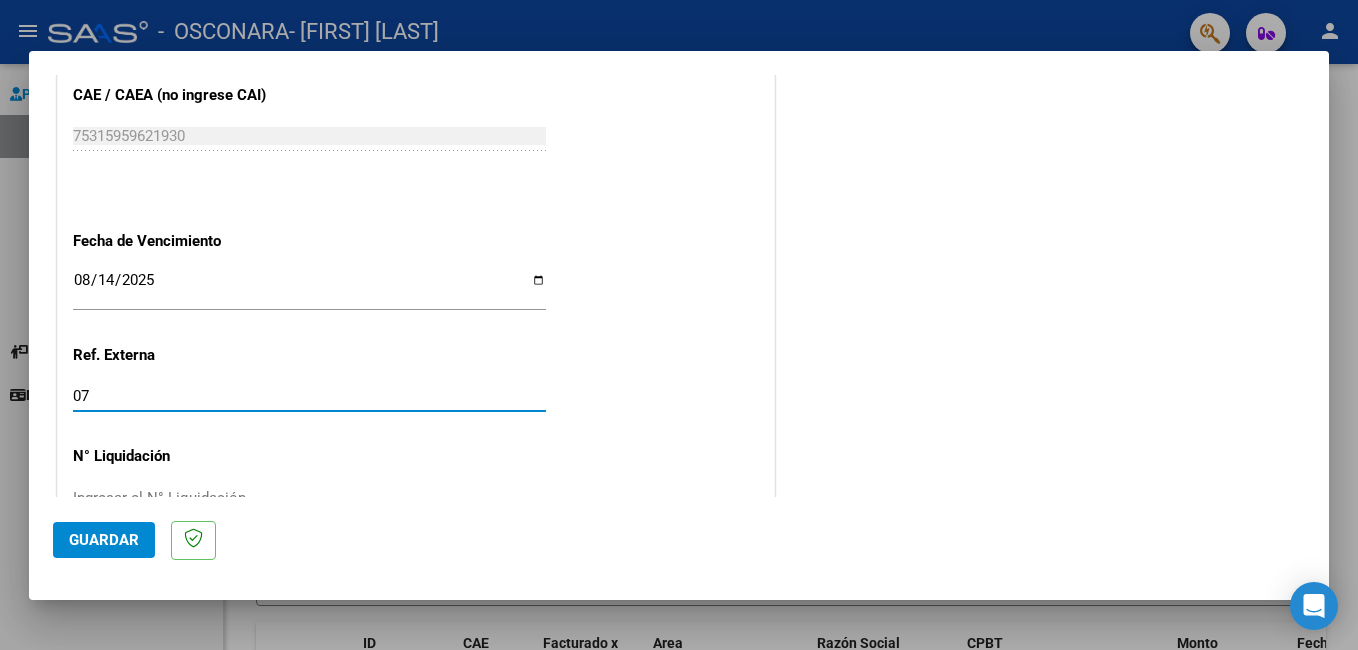 type on "07" 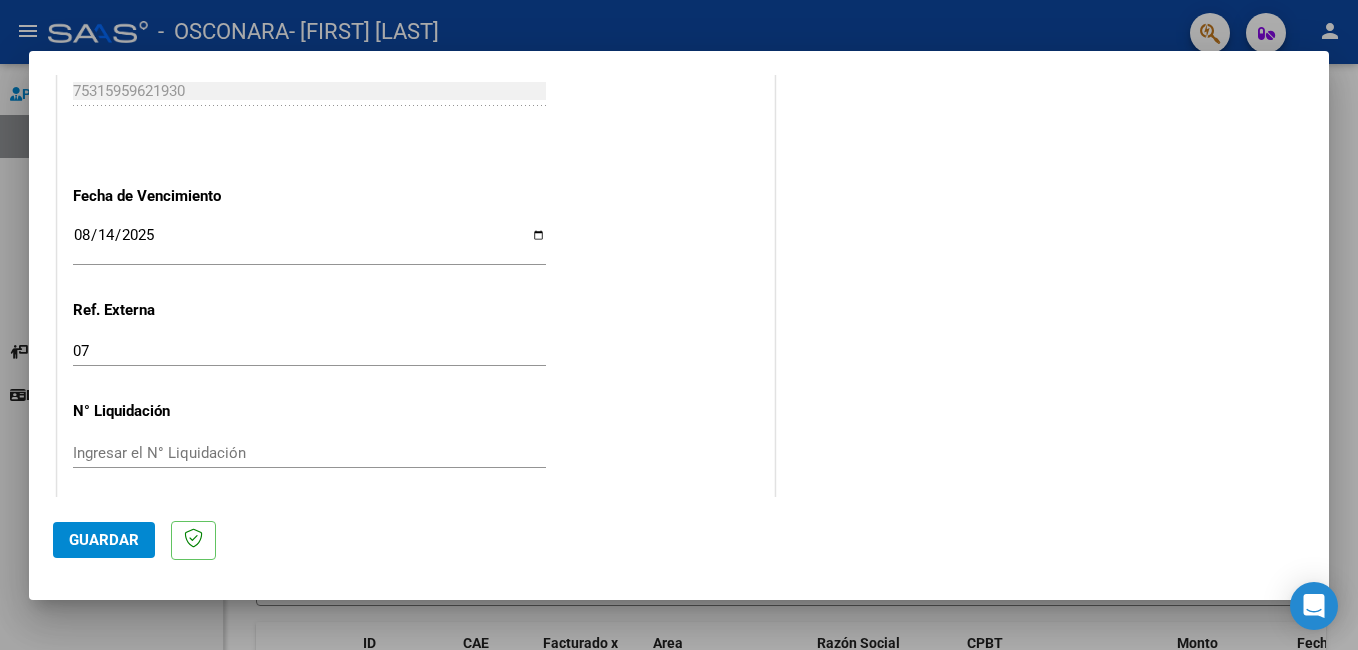 scroll, scrollTop: 1401, scrollLeft: 0, axis: vertical 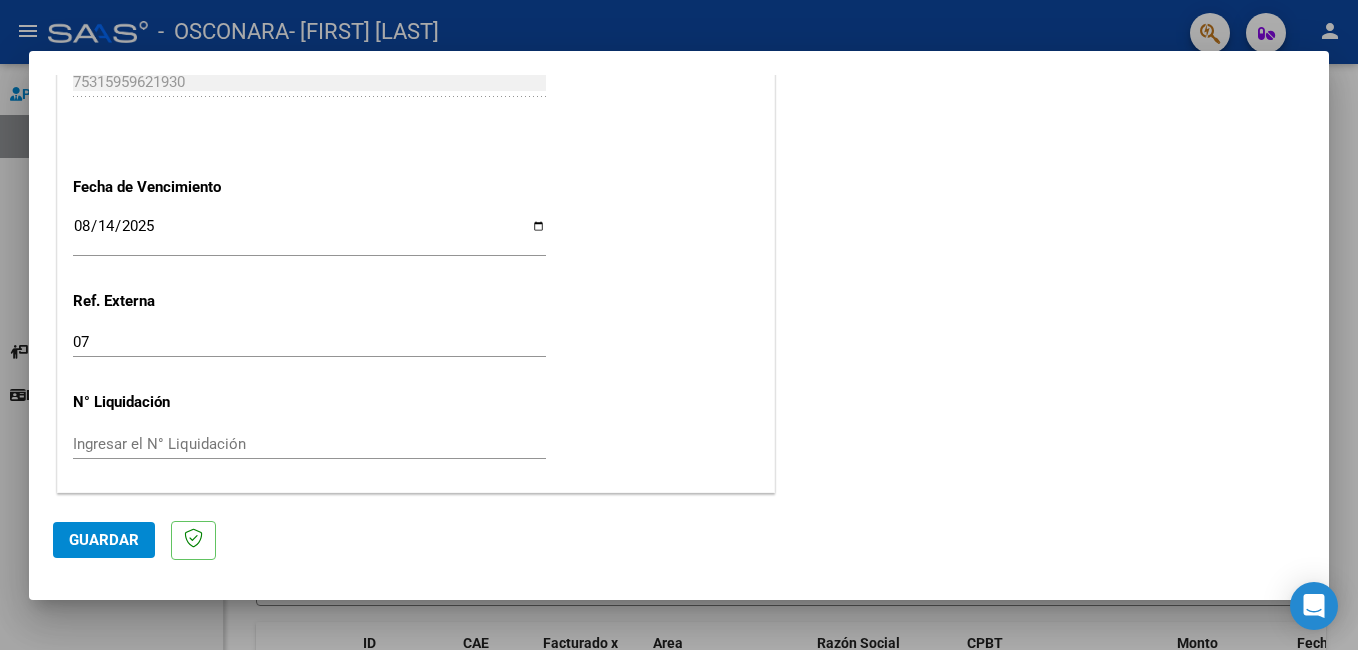 click on "Ingresar el N° Liquidación" 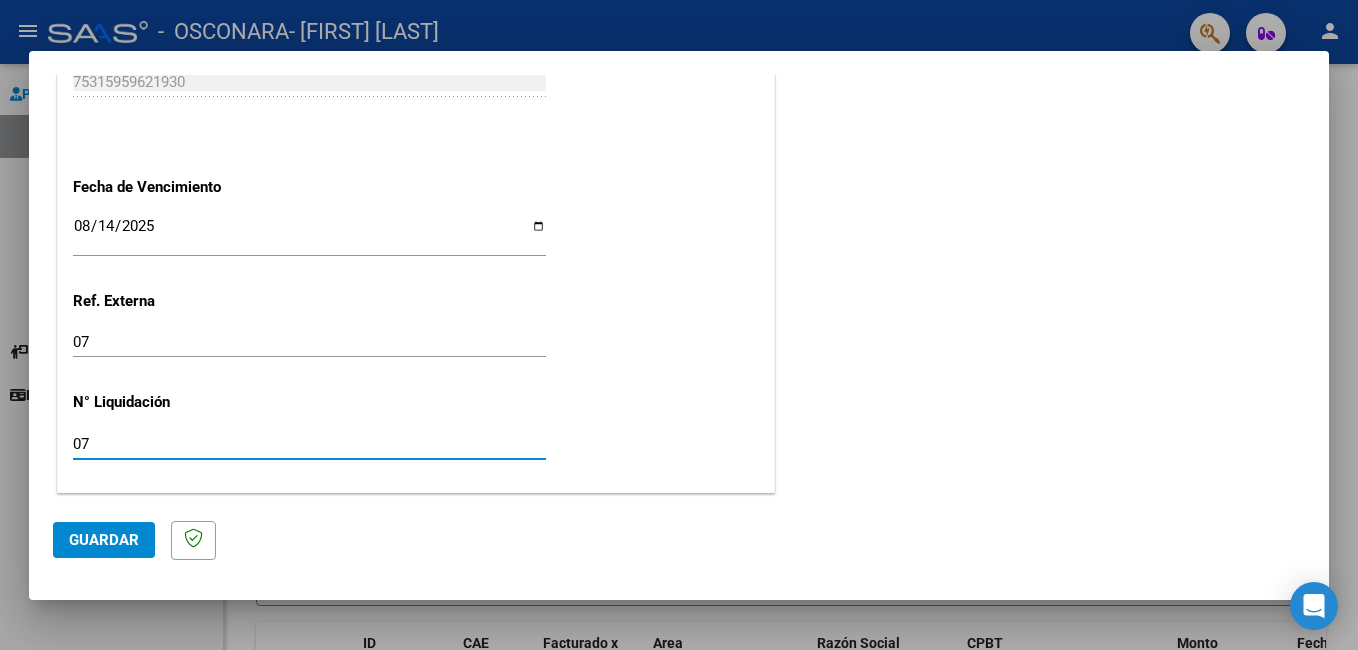 type on "07" 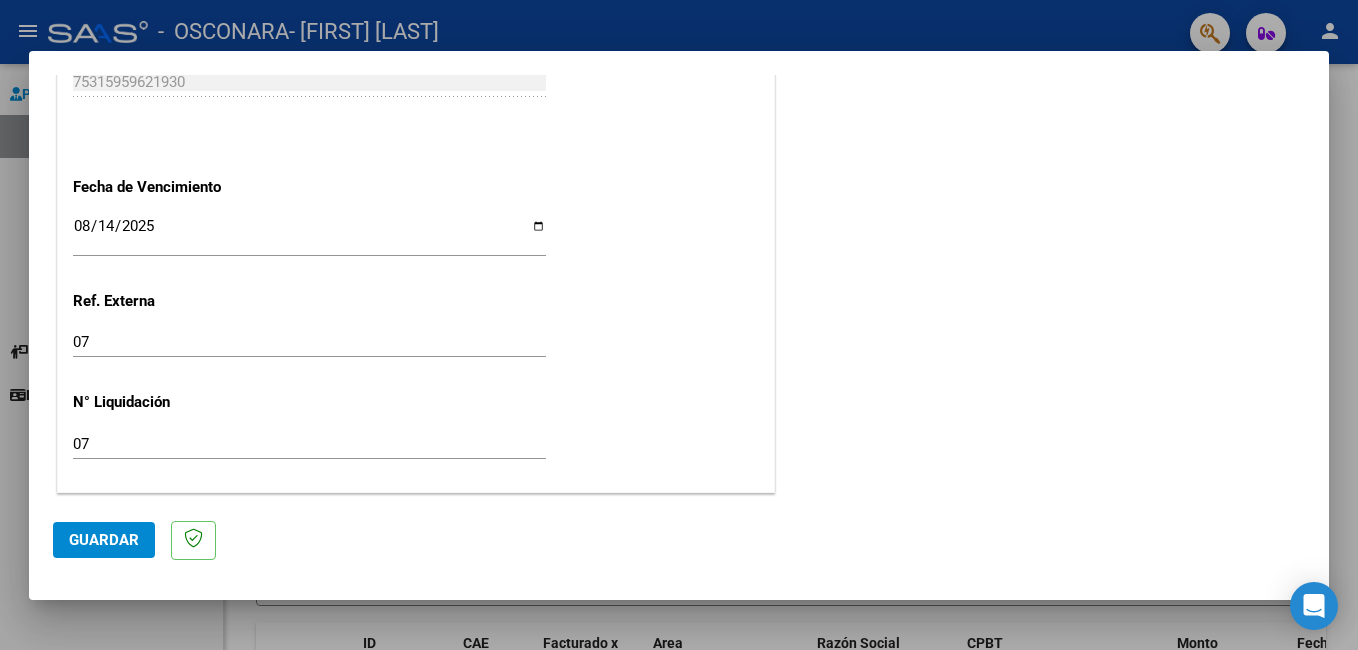 click on "Guardar" 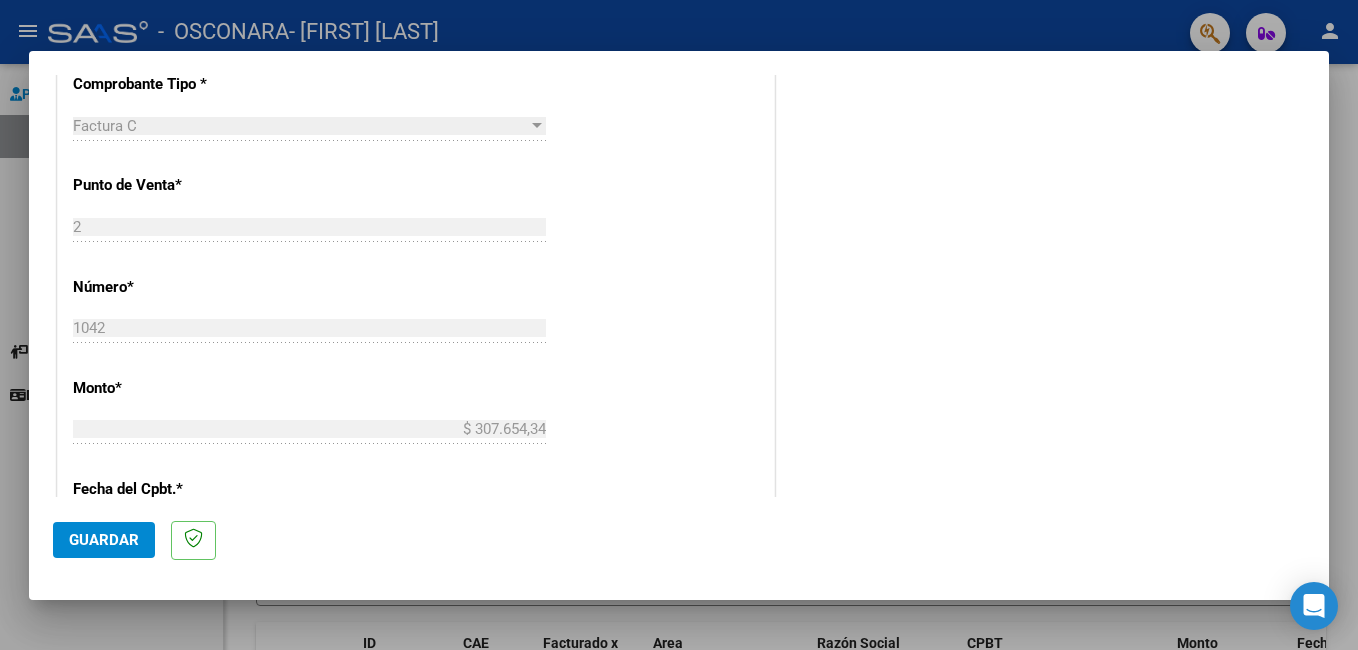 scroll, scrollTop: 1401, scrollLeft: 0, axis: vertical 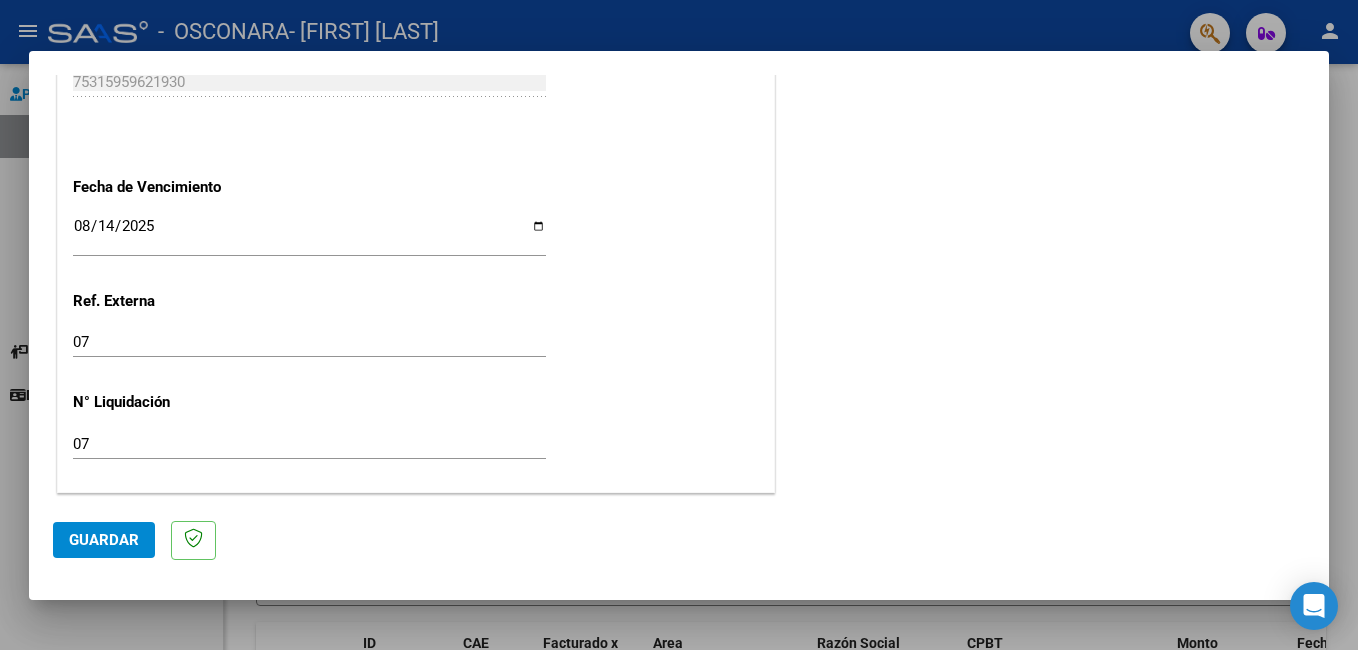 click on "Guardar" 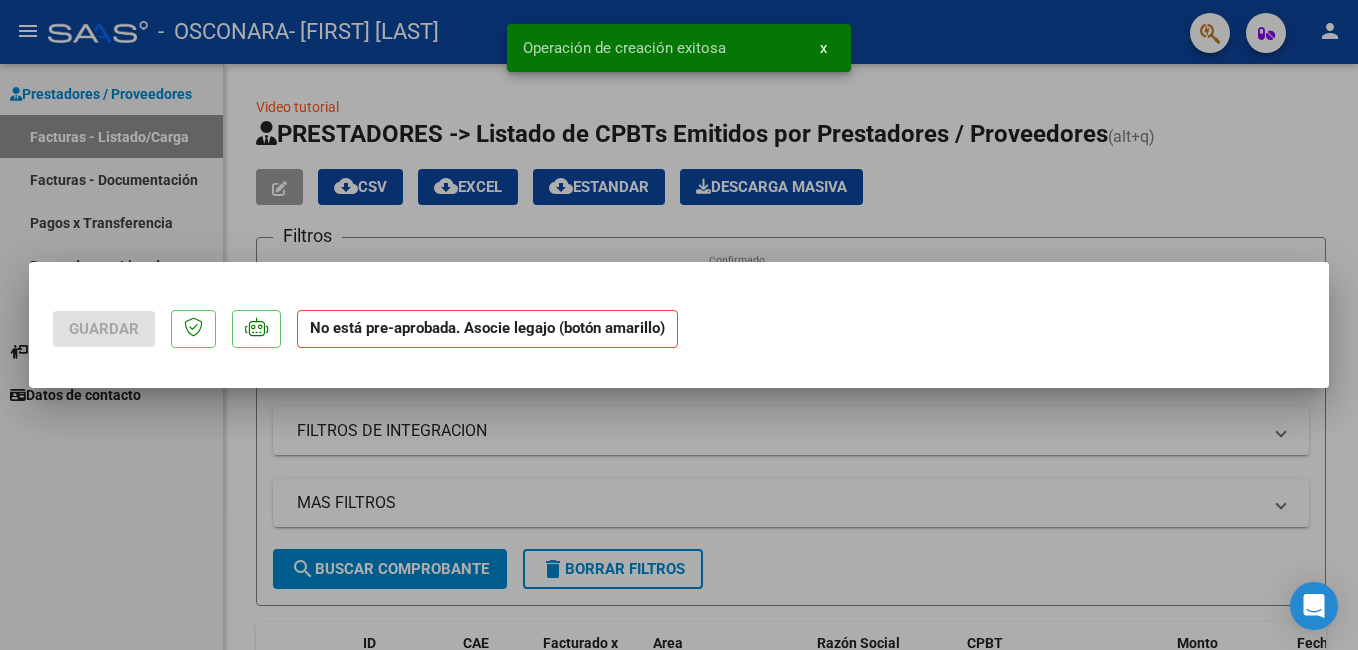 scroll, scrollTop: 0, scrollLeft: 0, axis: both 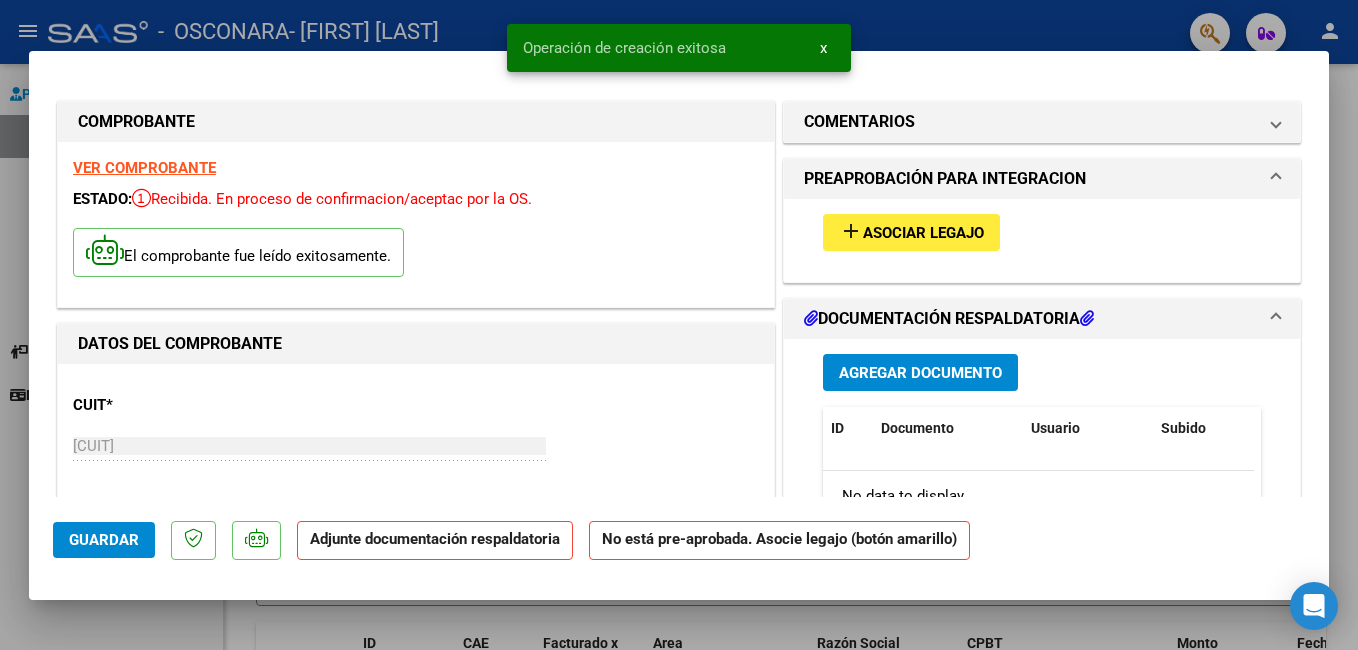 click on "Asociar Legajo" at bounding box center [923, 233] 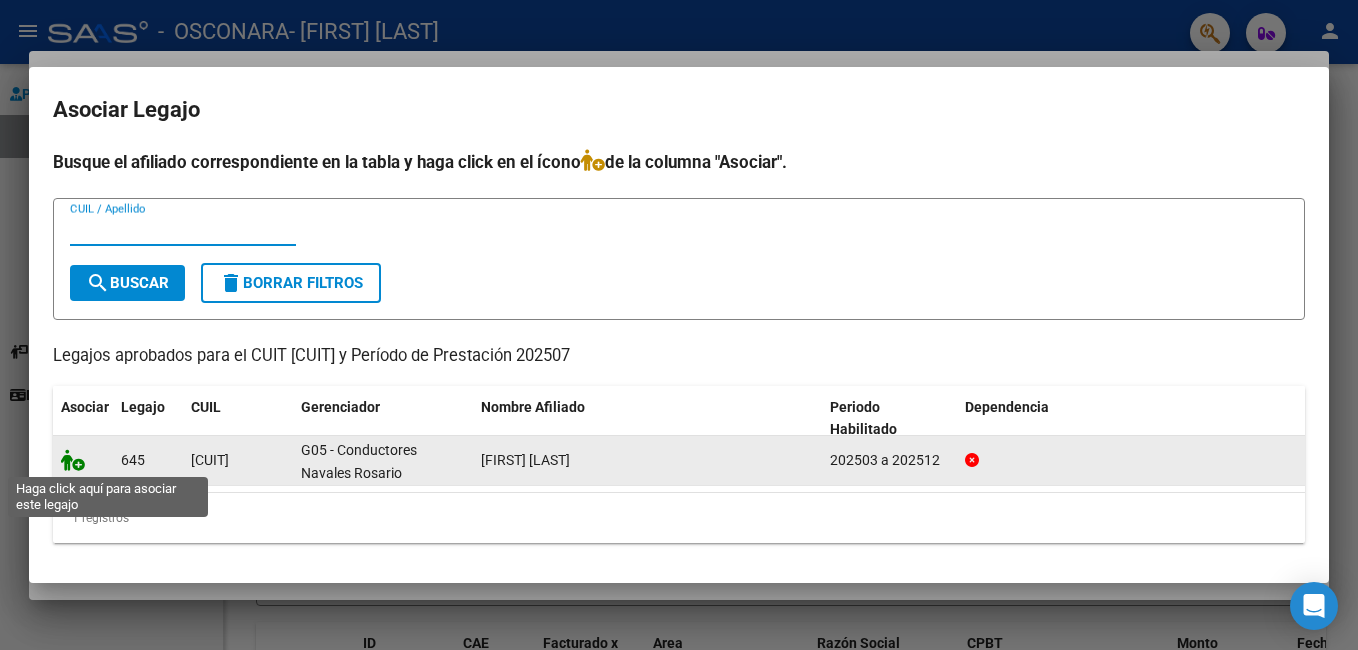 click 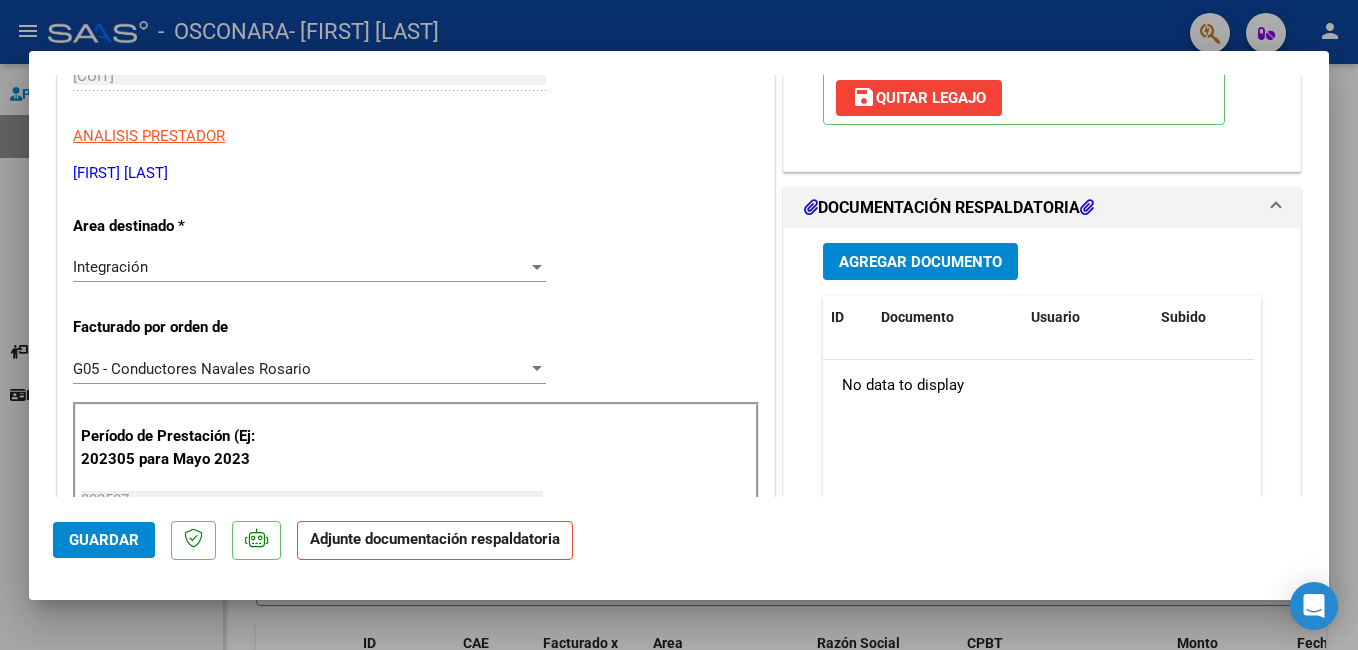 scroll, scrollTop: 440, scrollLeft: 0, axis: vertical 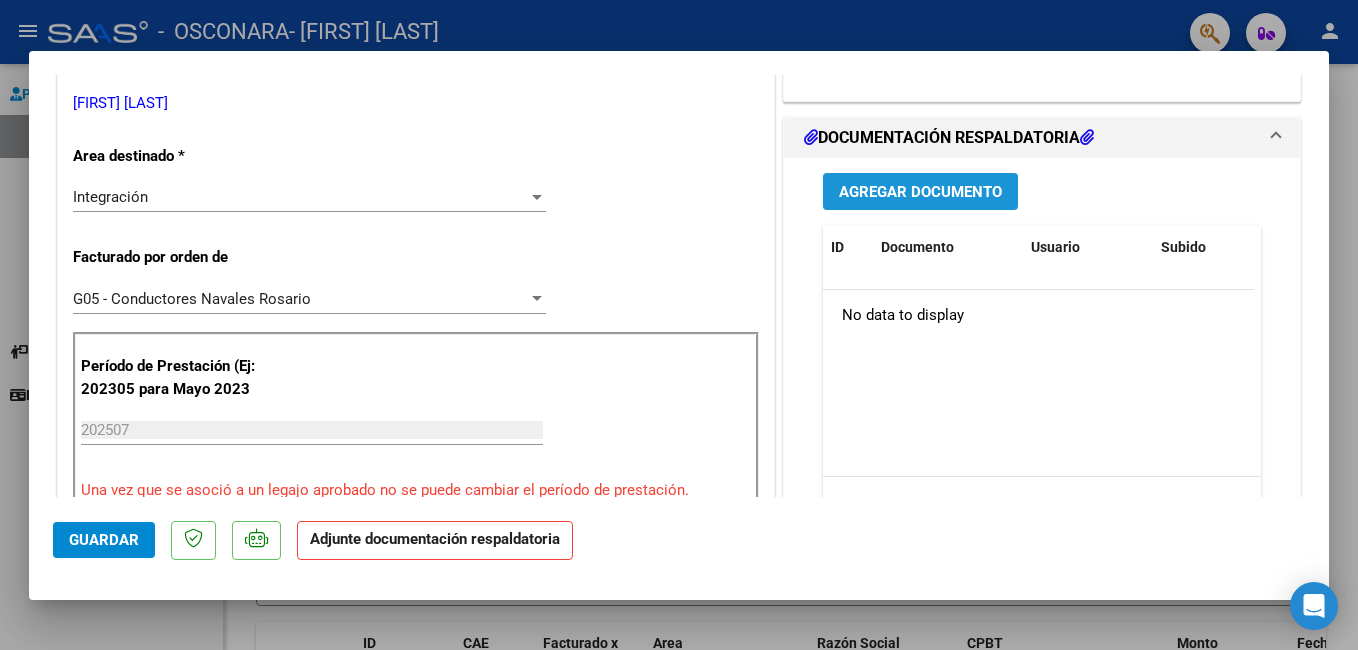 click on "Agregar Documento" at bounding box center (920, 192) 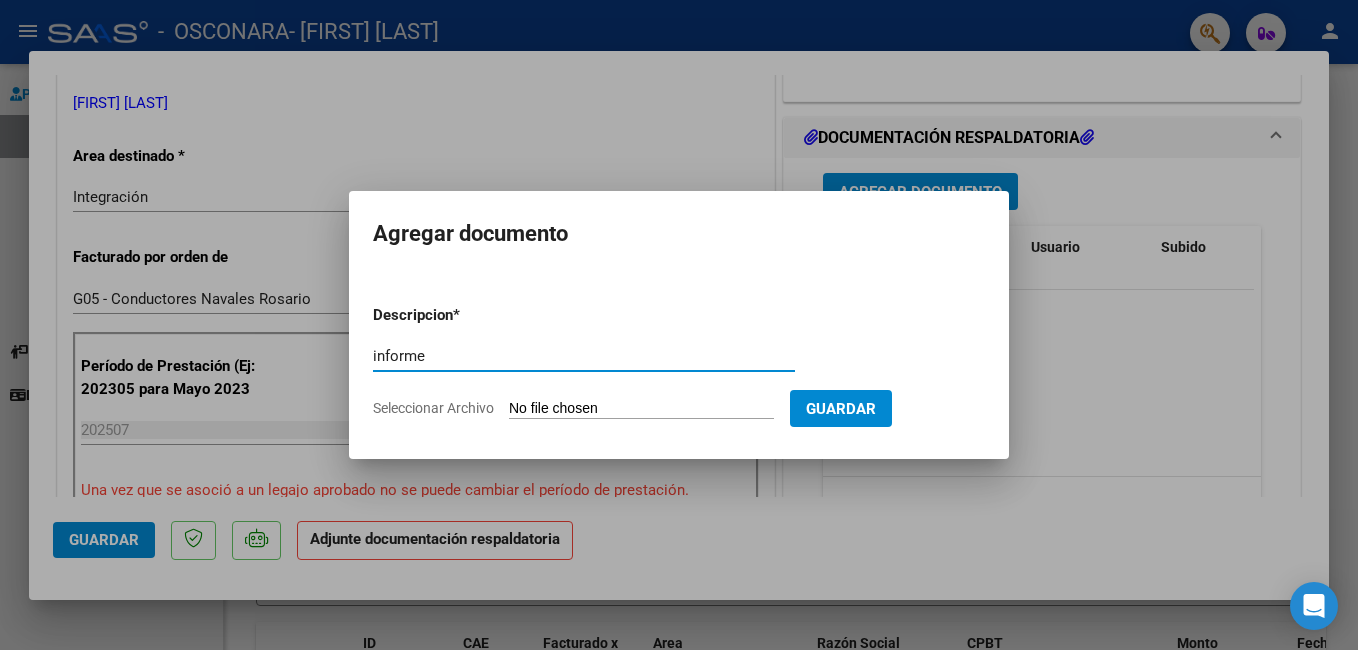 type on "informe" 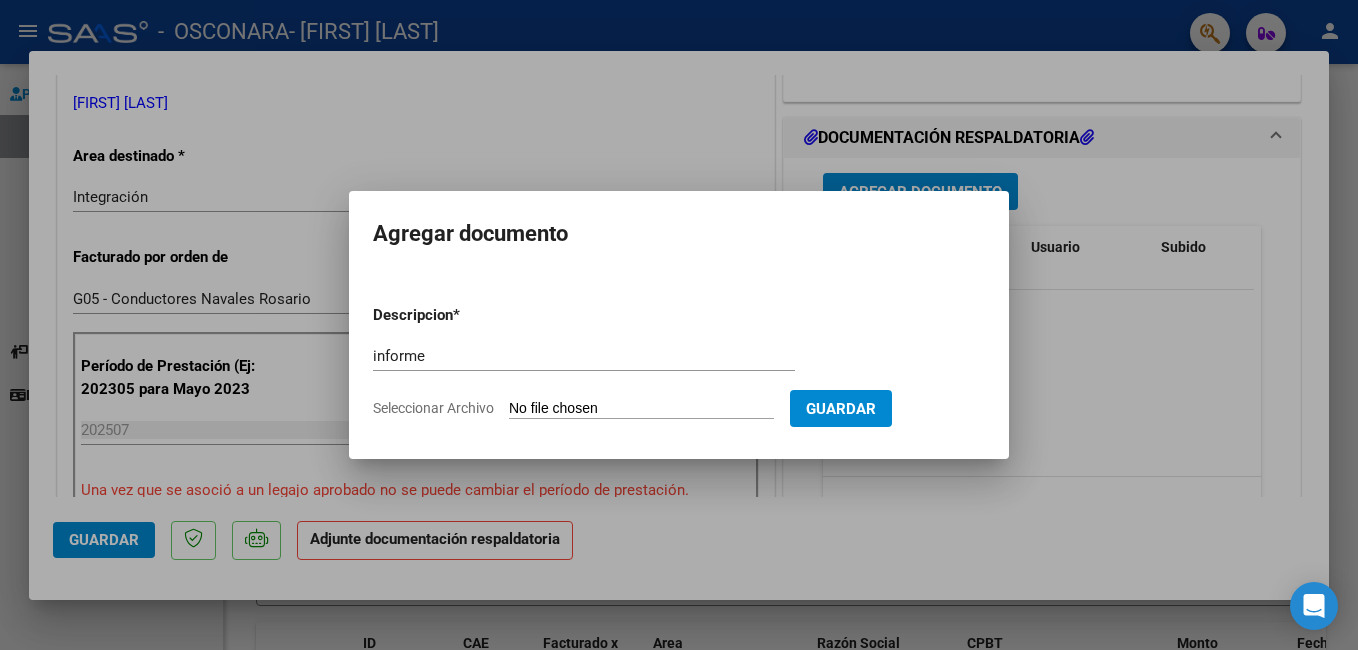 click on "Seleccionar Archivo" 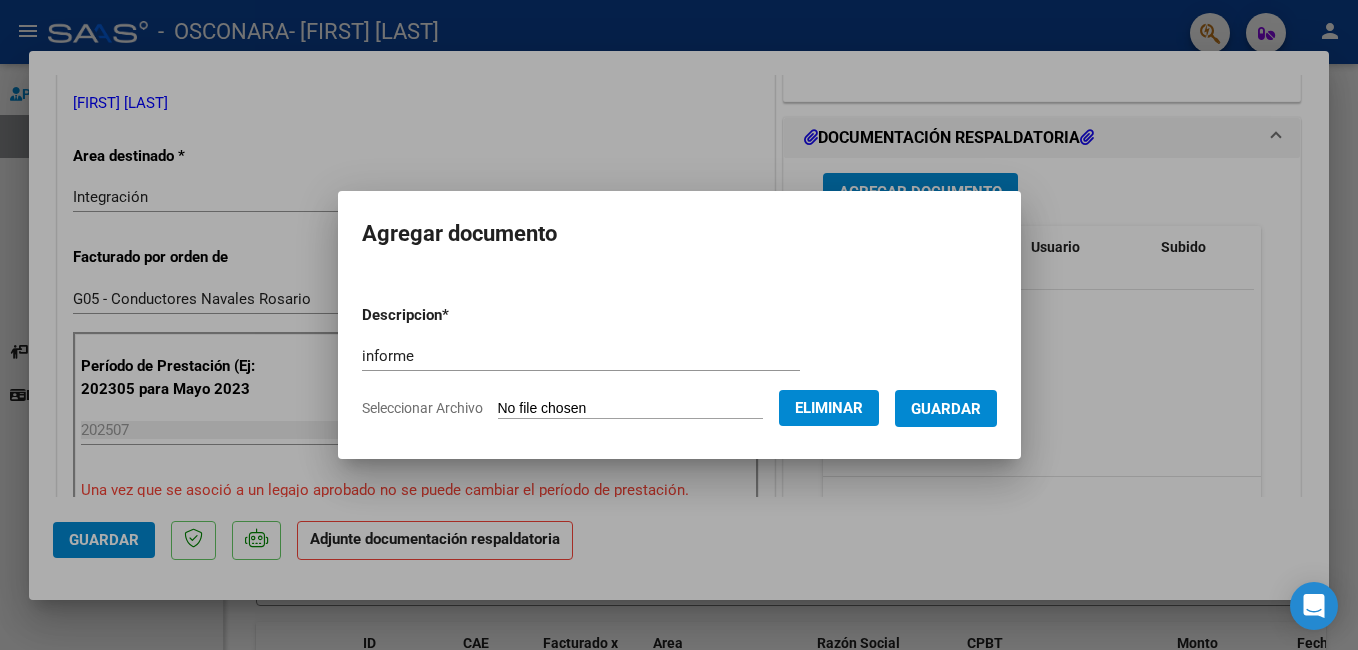 click on "Seleccionar Archivo" 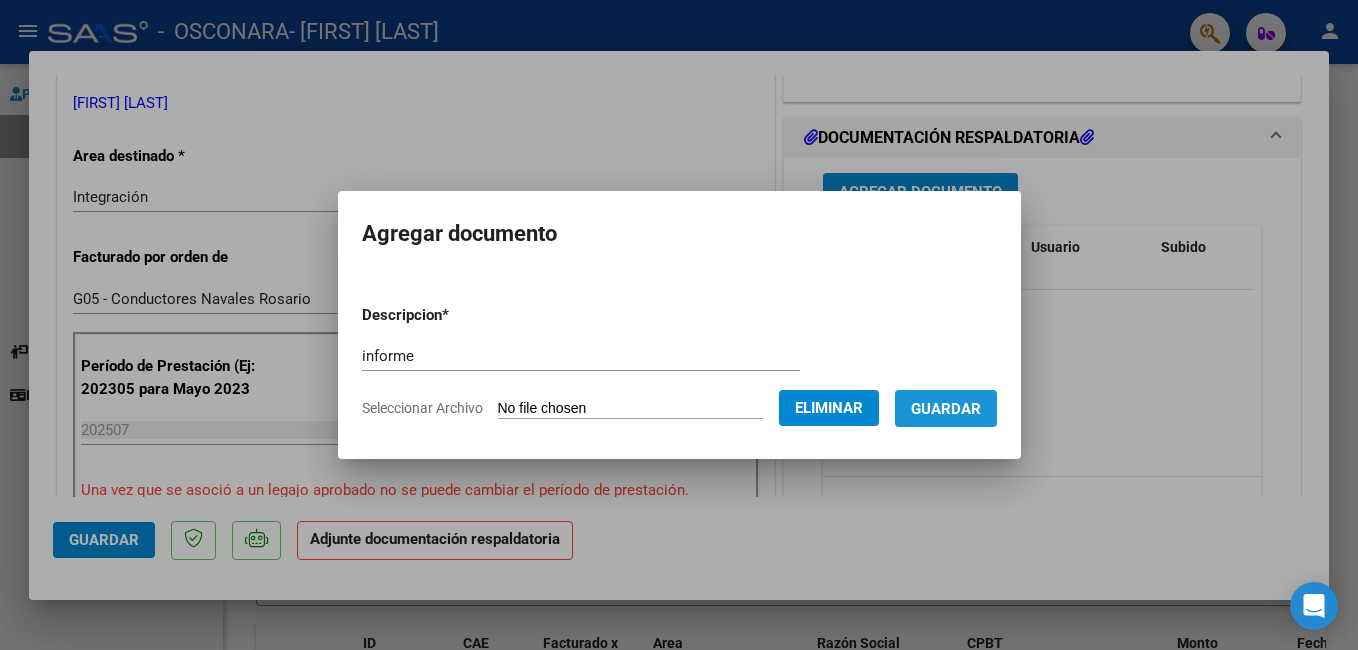 click on "Guardar" at bounding box center [946, 409] 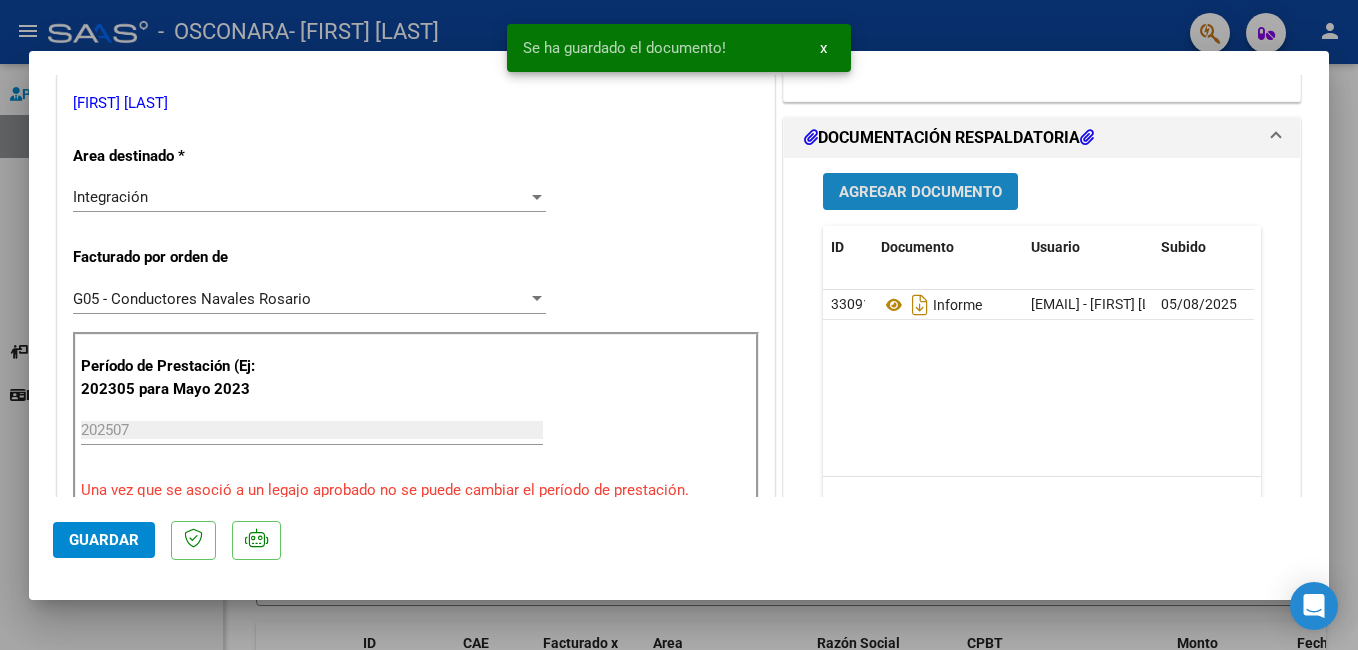 click on "Agregar Documento" at bounding box center (920, 192) 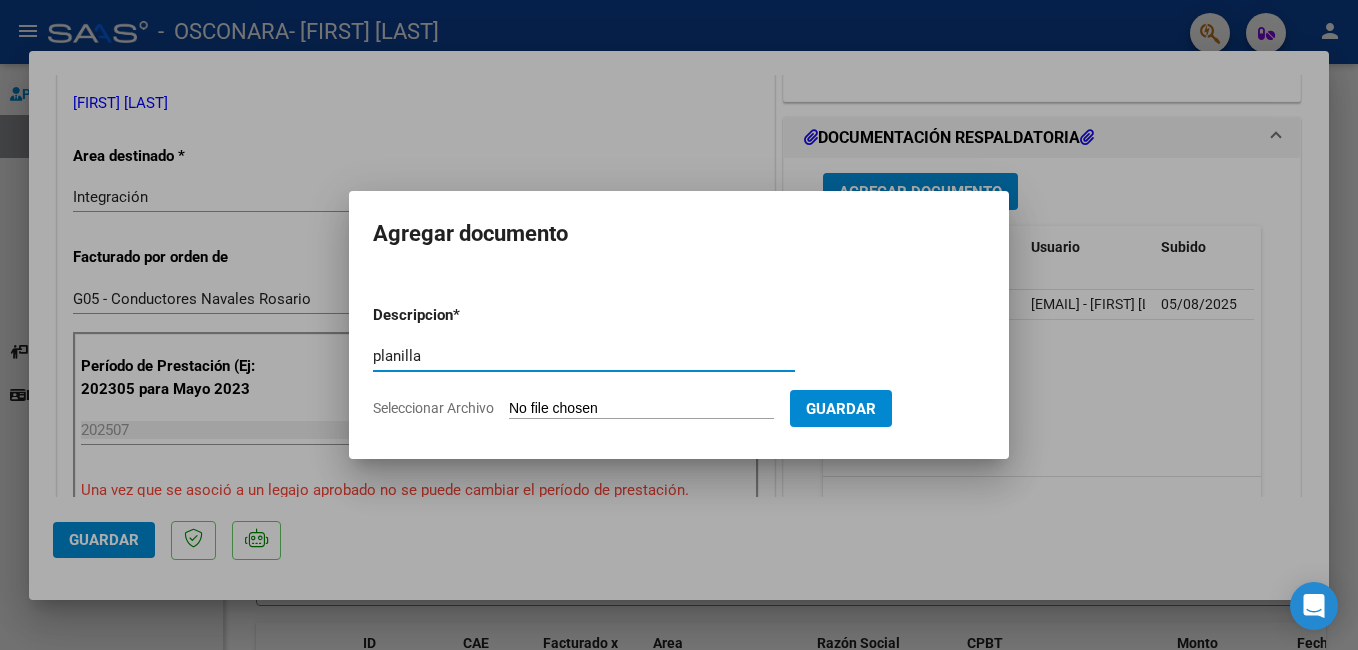type on "planilla" 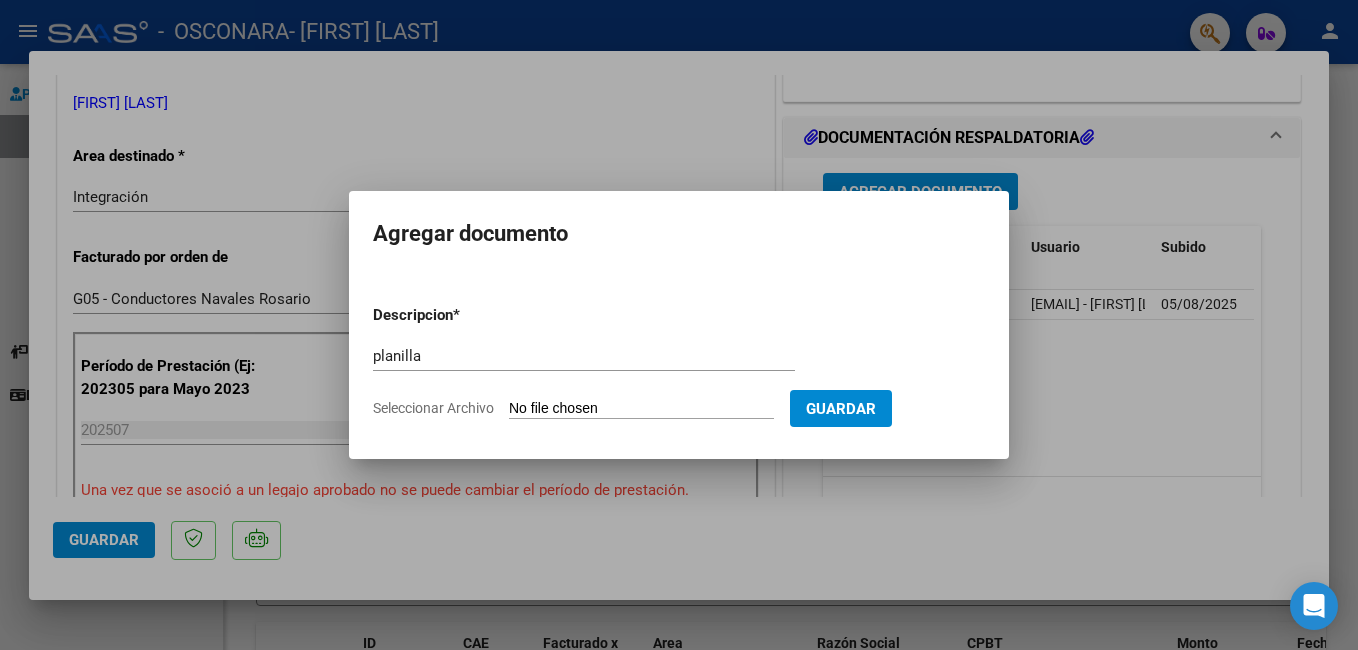 click on "Seleccionar Archivo" 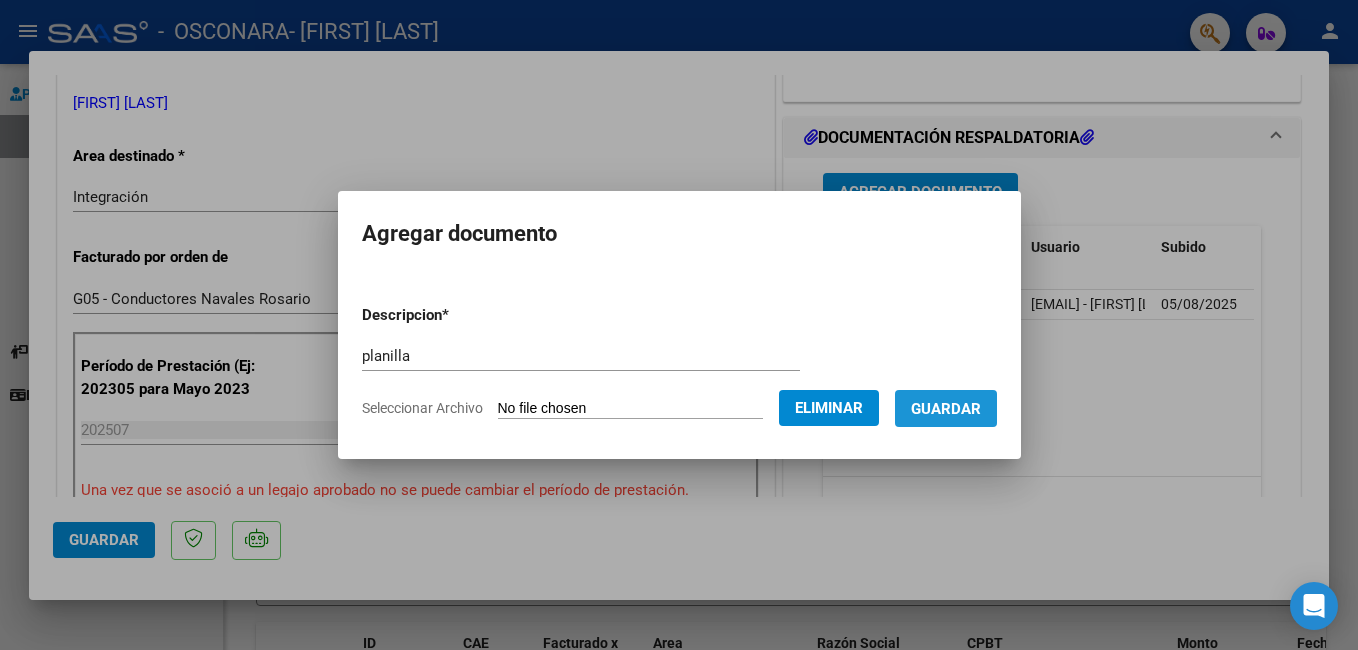 click on "Guardar" at bounding box center [946, 408] 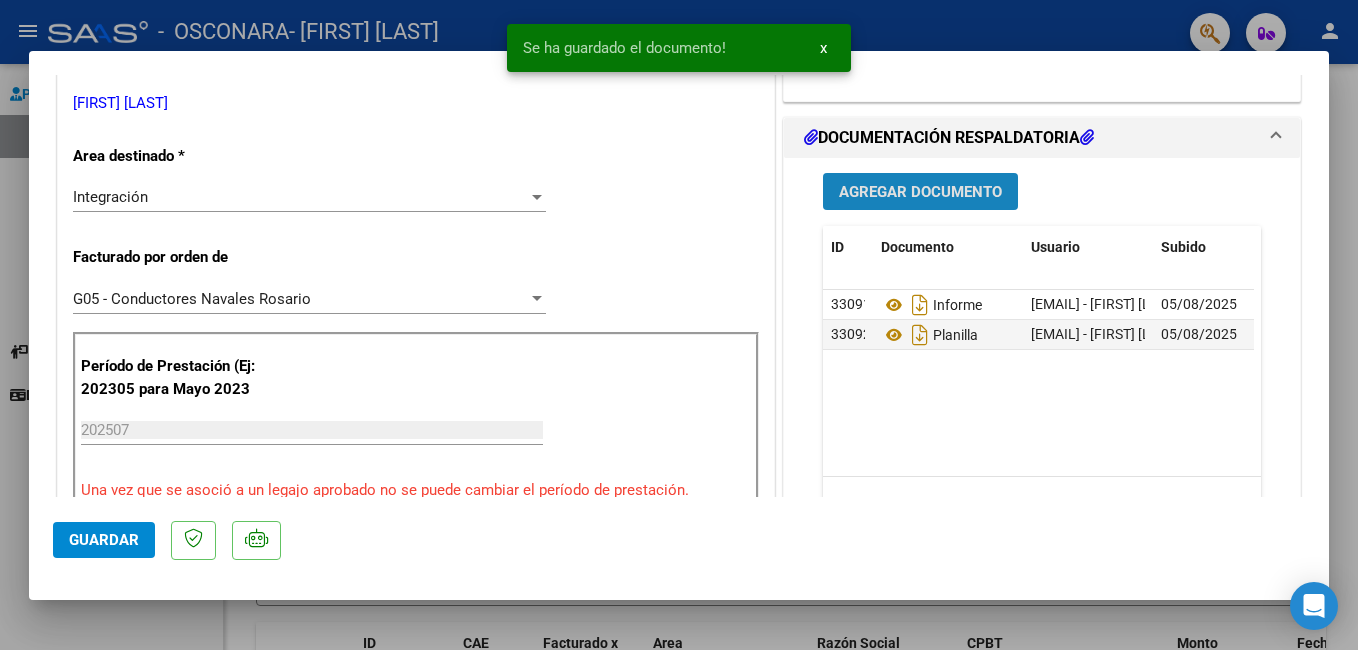 click on "Agregar Documento" at bounding box center (920, 192) 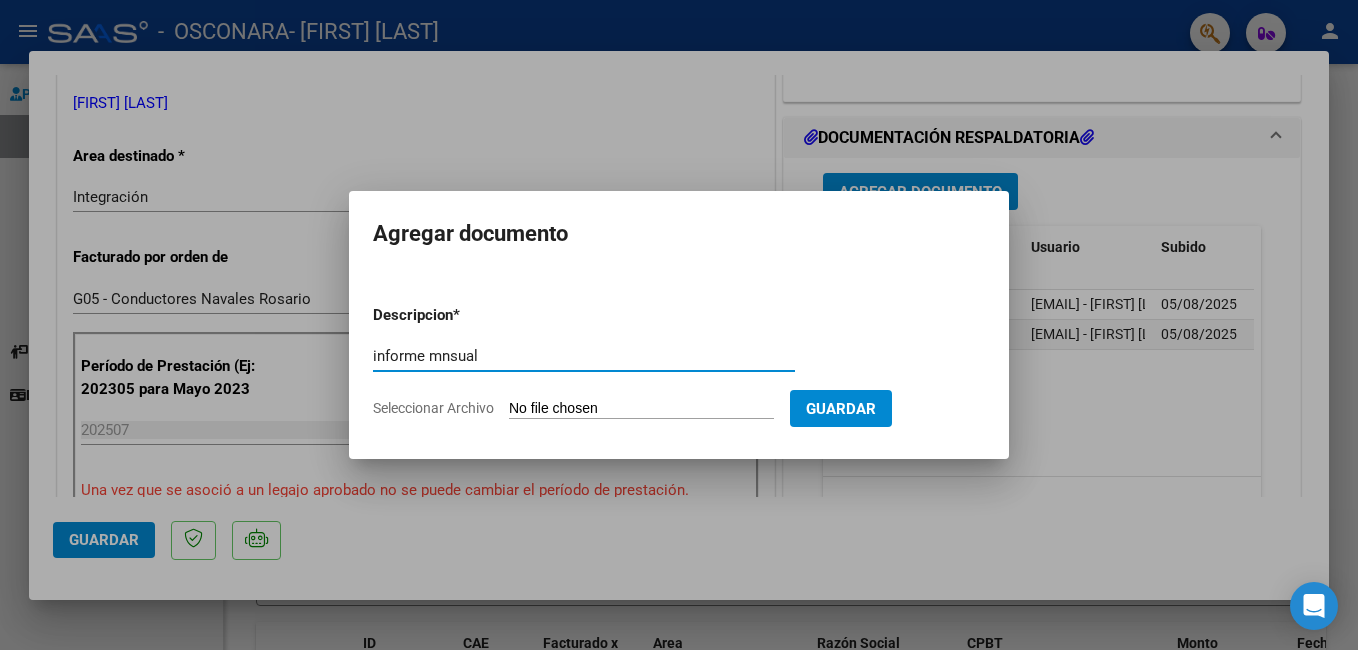 type on "informe mnsual" 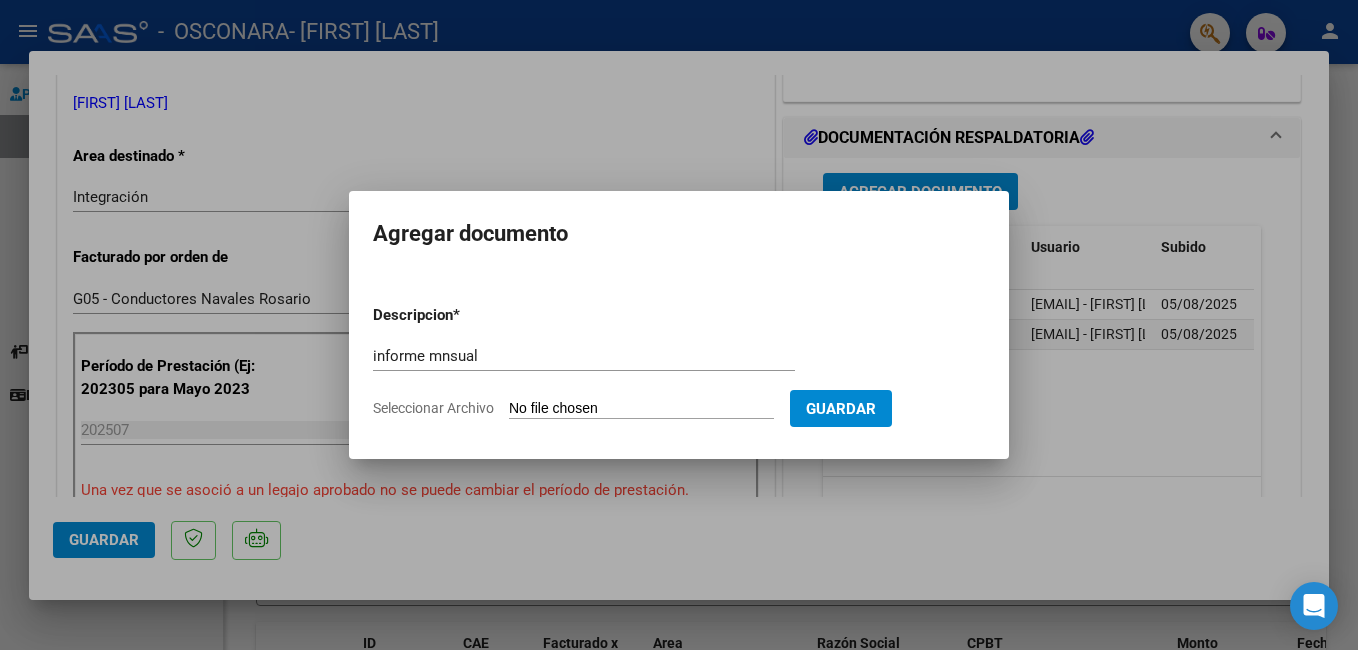 click on "Seleccionar Archivo" 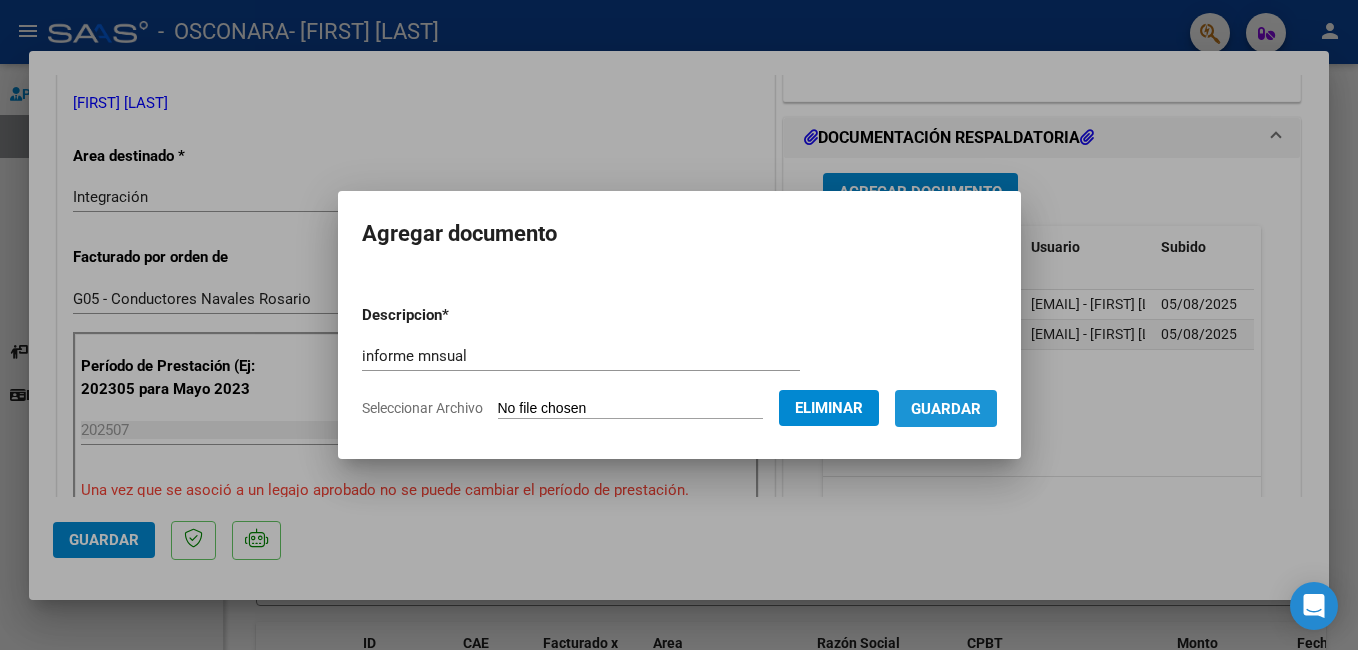click on "Guardar" at bounding box center (946, 409) 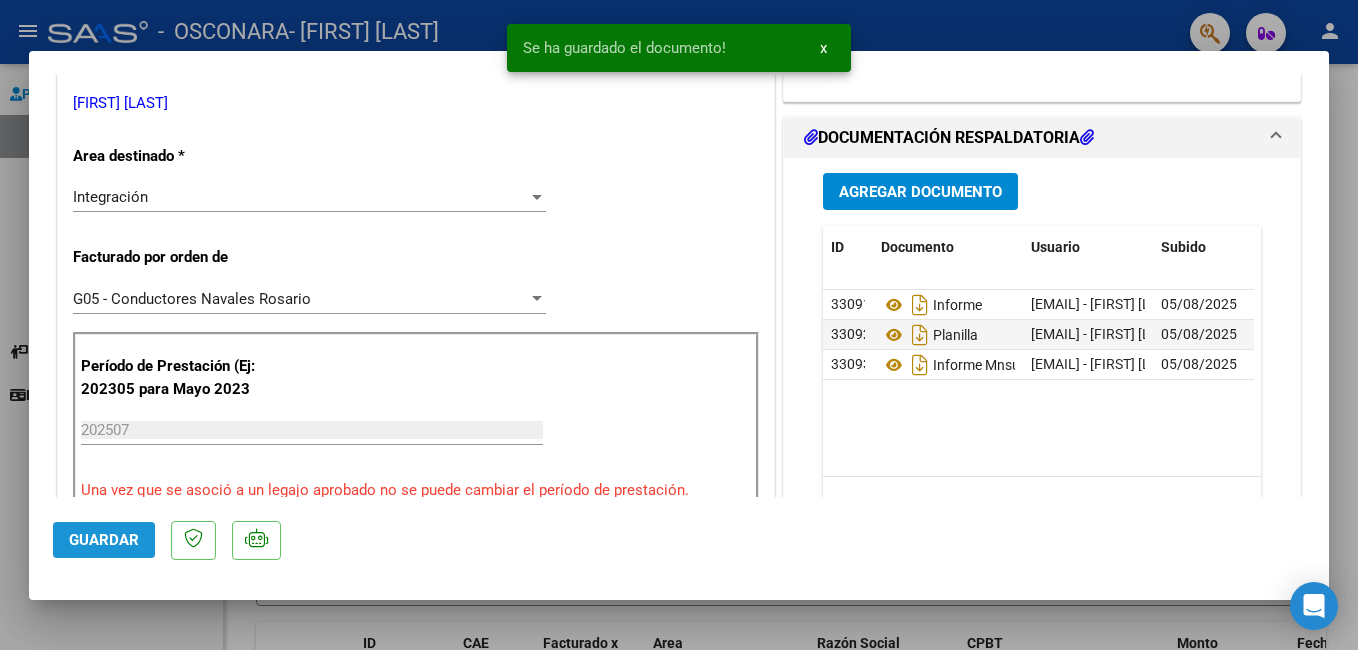 click on "Guardar" 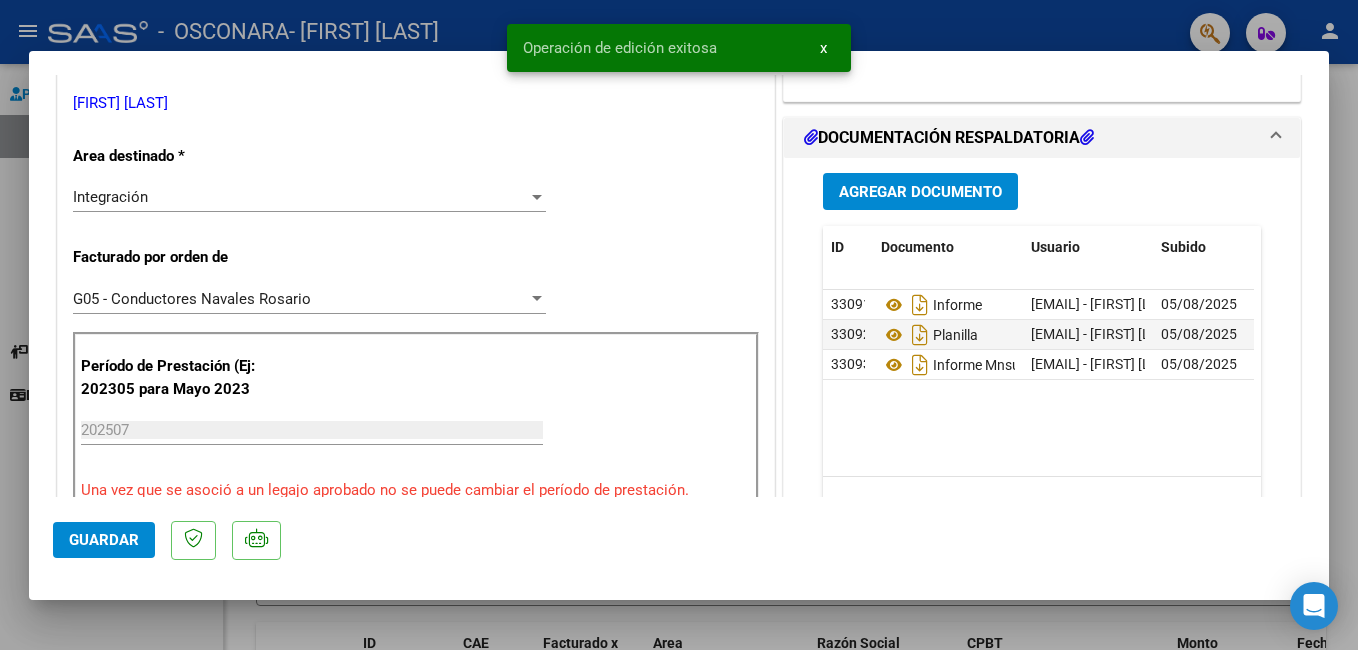 click at bounding box center (679, 325) 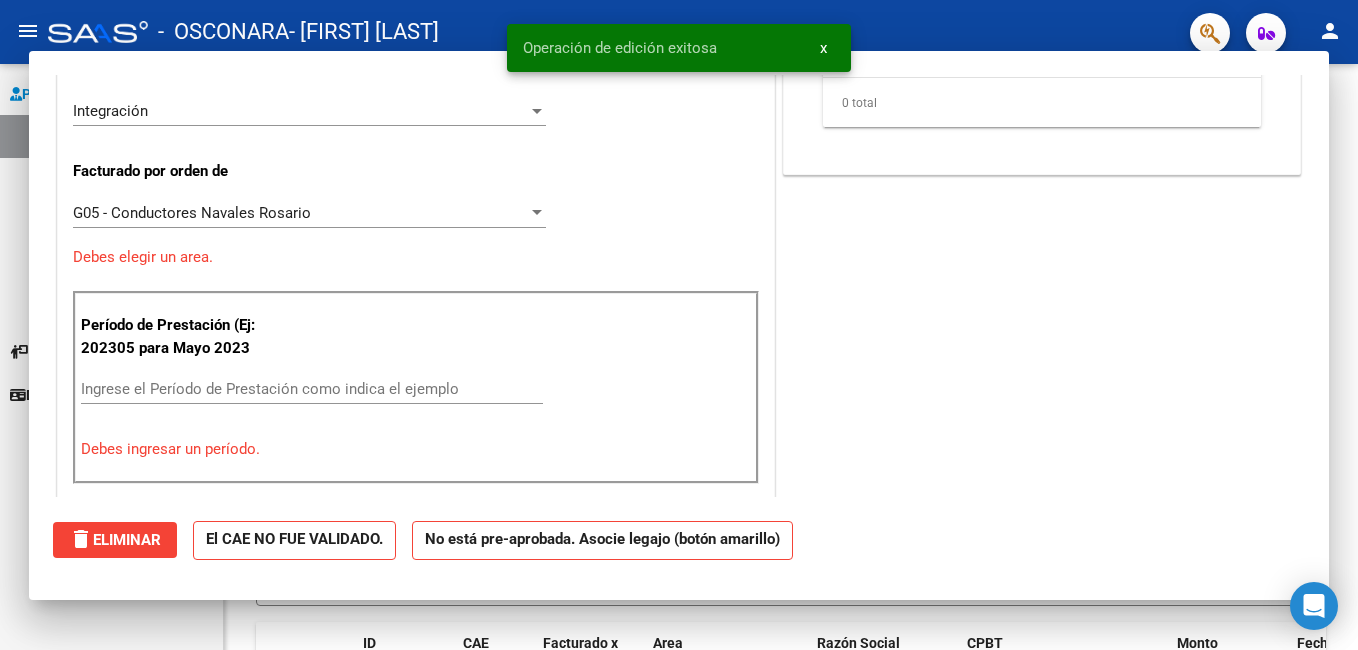 scroll, scrollTop: 0, scrollLeft: 0, axis: both 